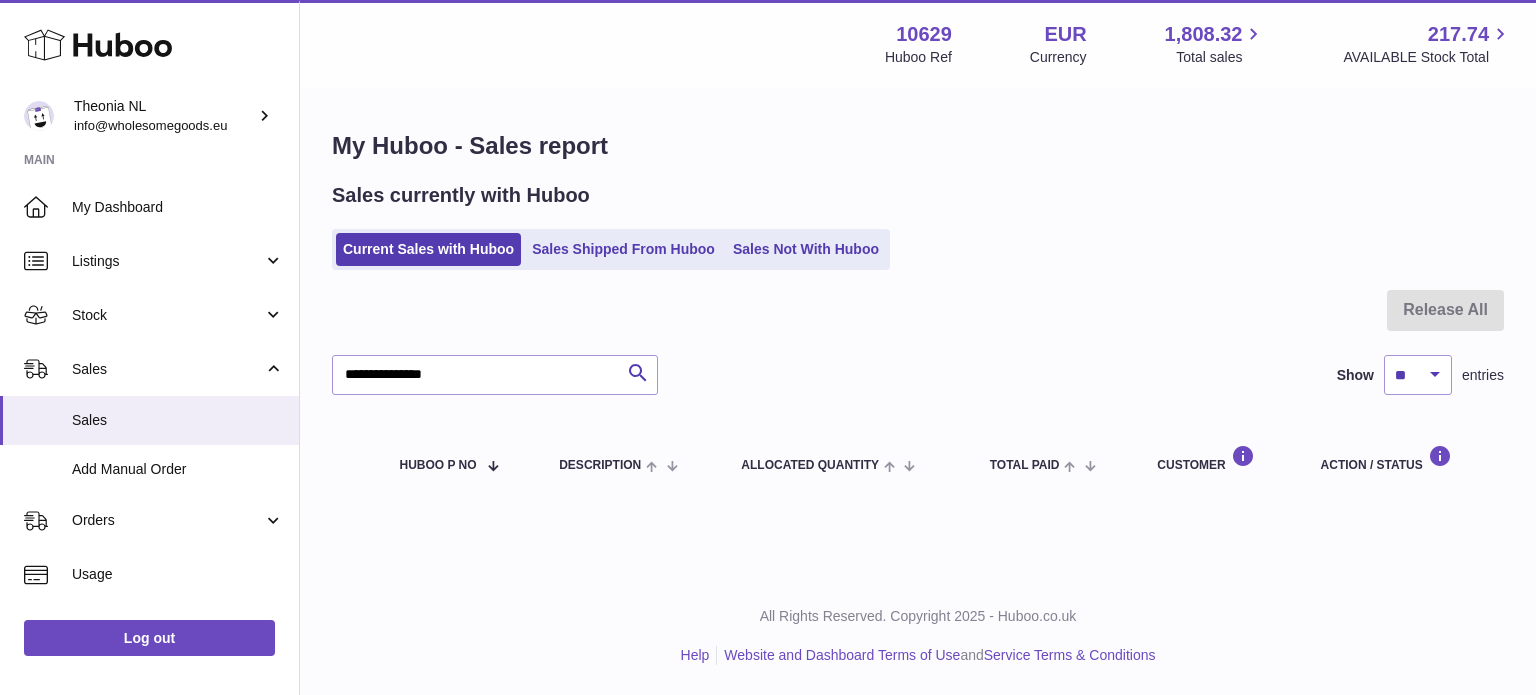 scroll, scrollTop: 0, scrollLeft: 0, axis: both 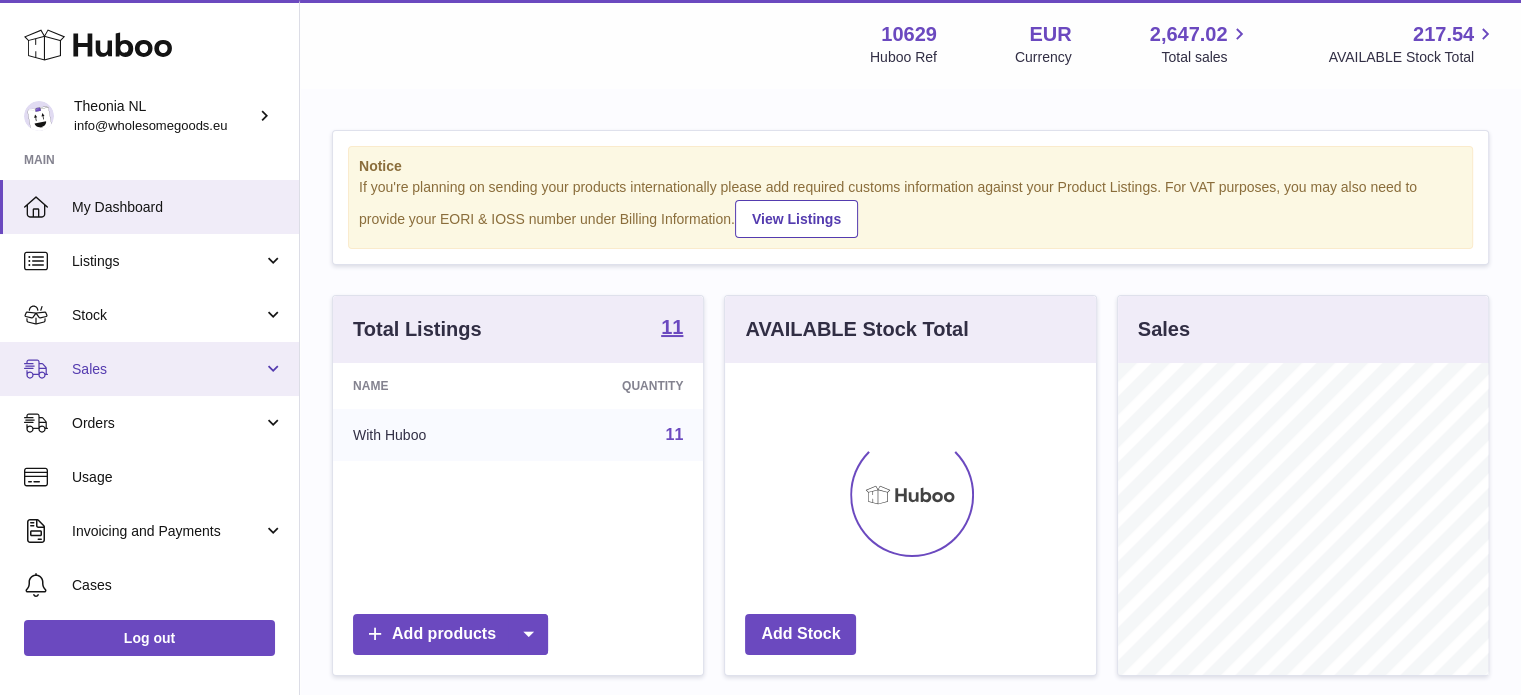click on "Sales" at bounding box center (149, 369) 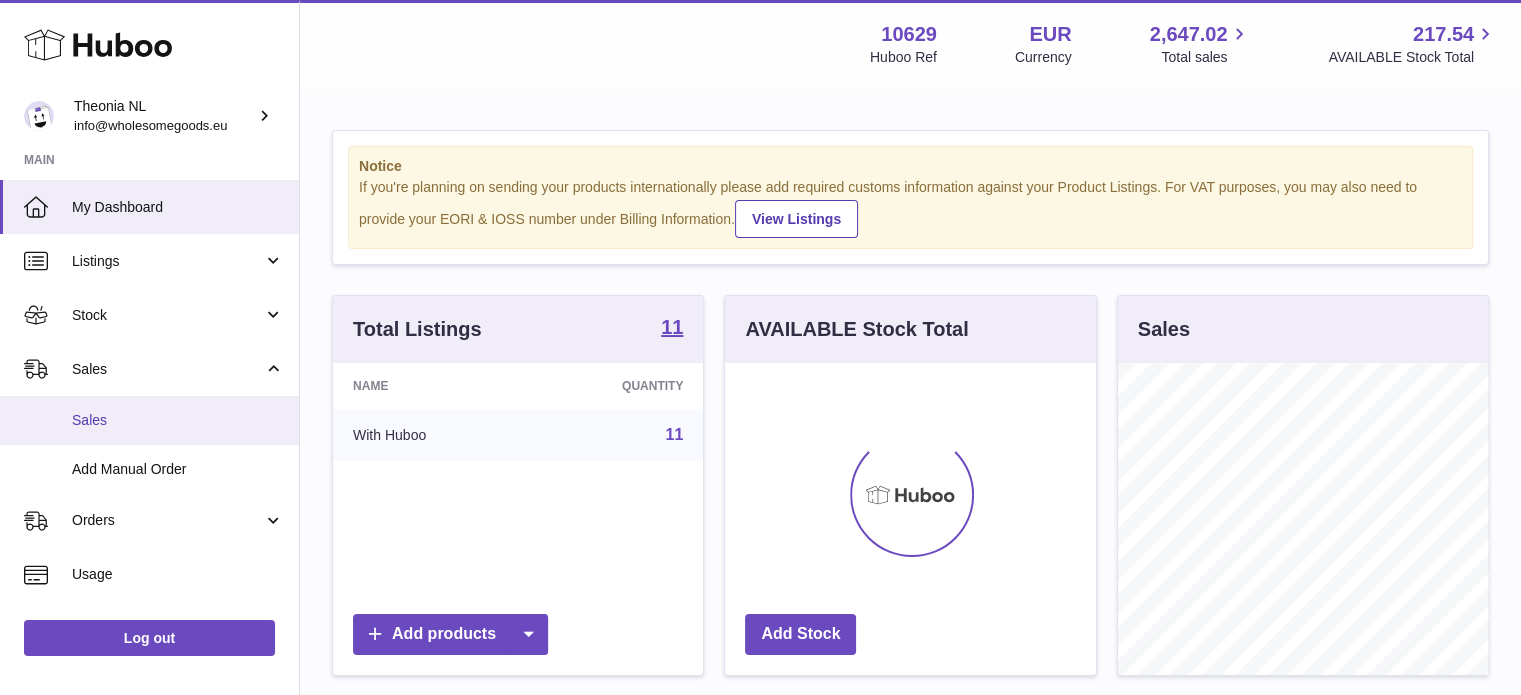 click on "Sales" at bounding box center [178, 420] 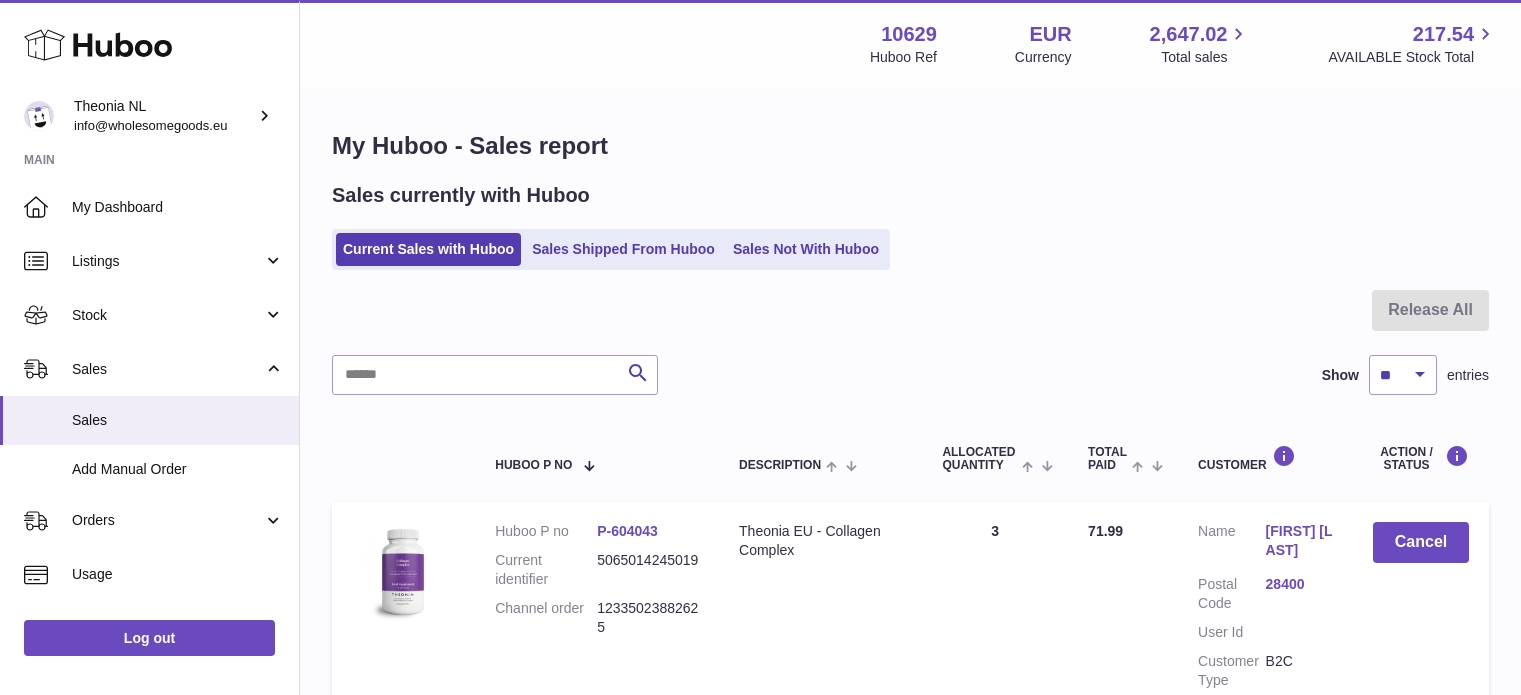 scroll, scrollTop: 0, scrollLeft: 0, axis: both 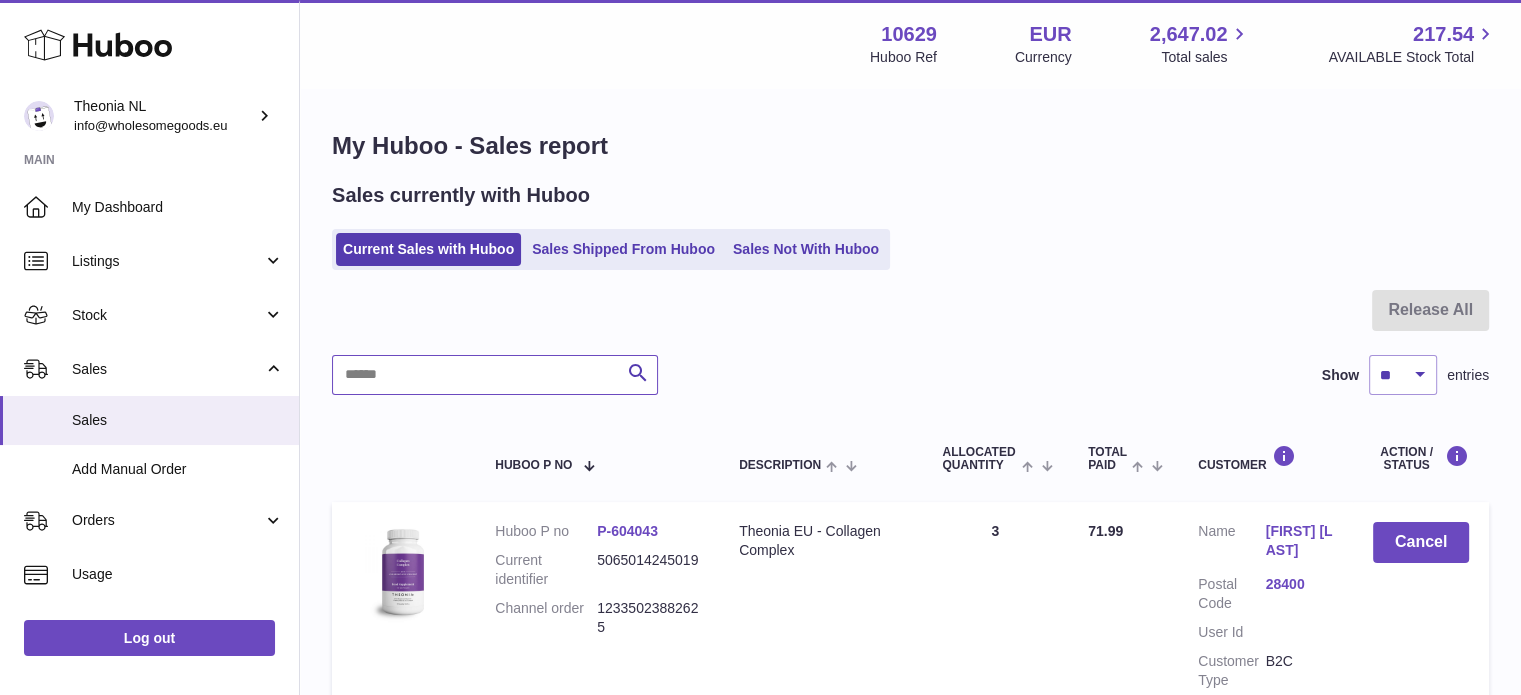 click at bounding box center (495, 375) 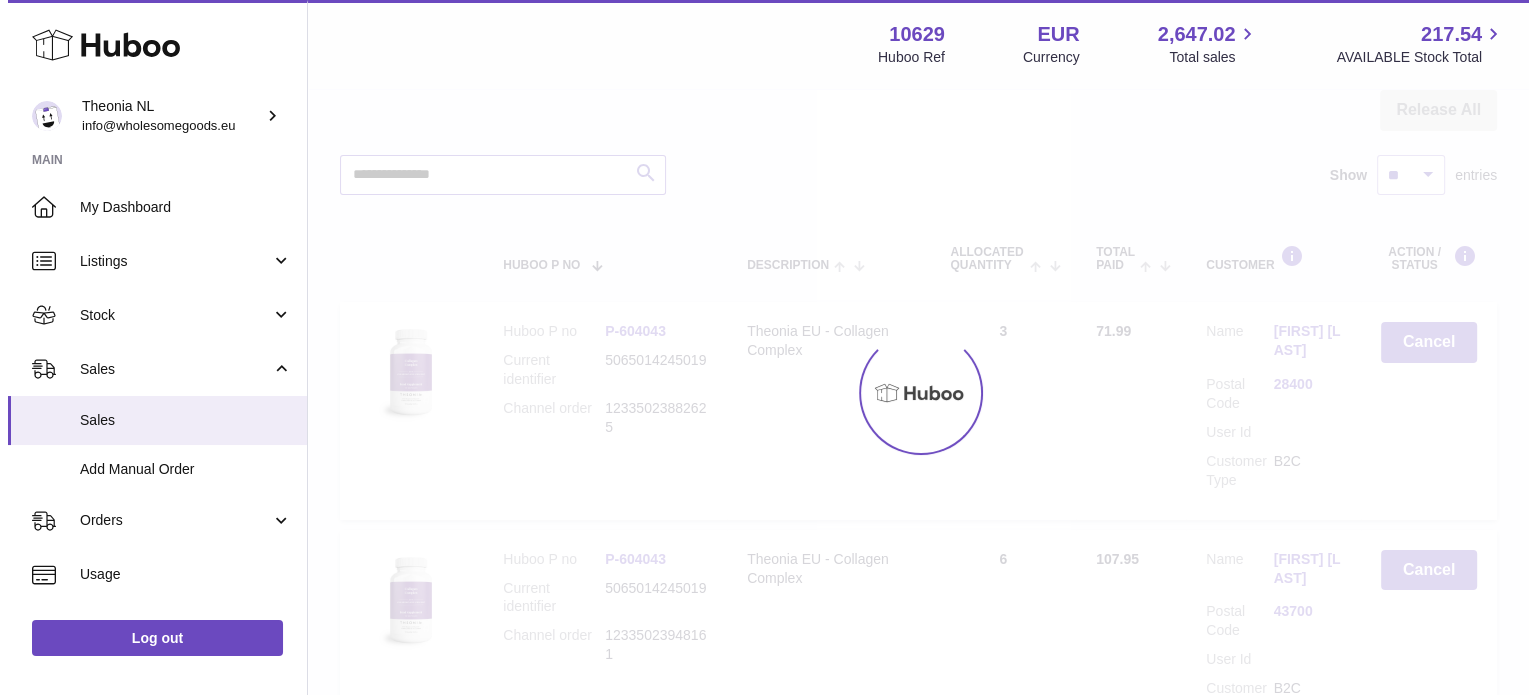 scroll, scrollTop: 191, scrollLeft: 0, axis: vertical 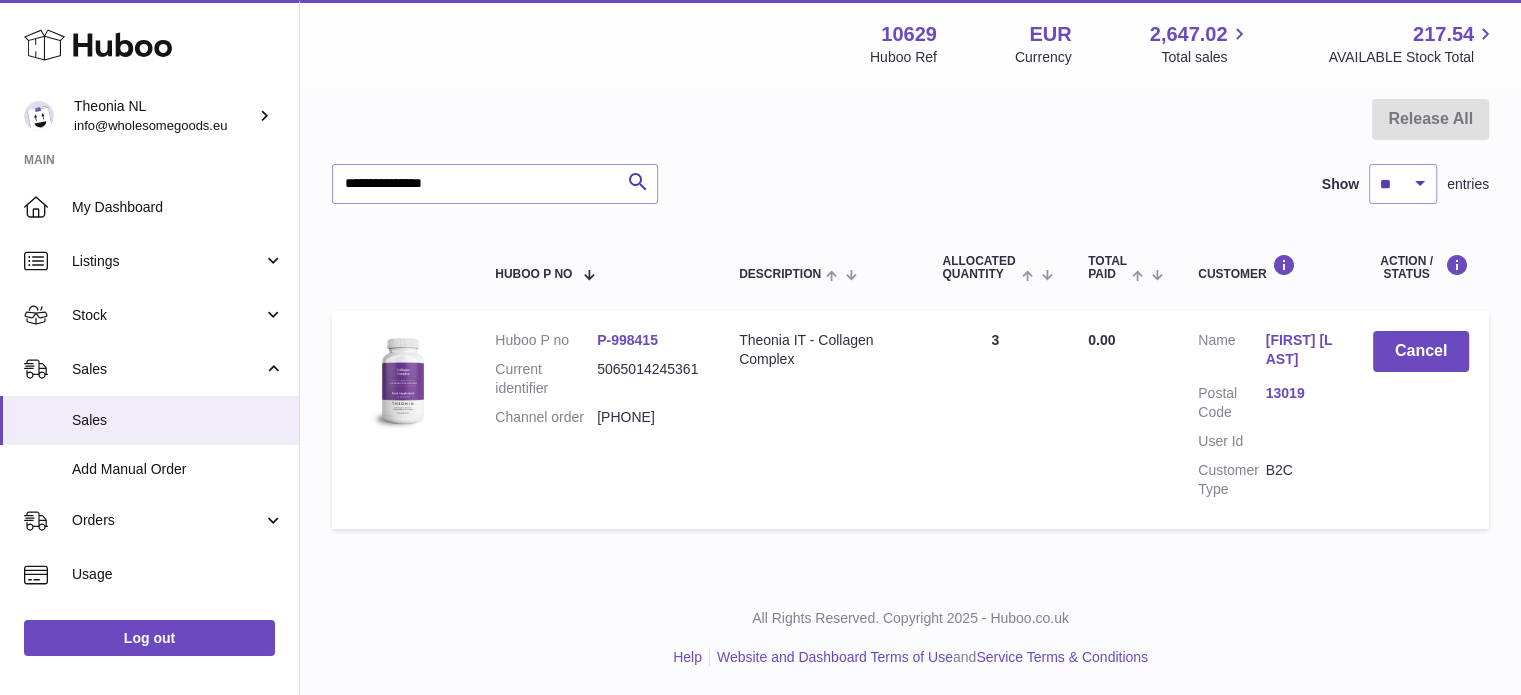 click on "13019" at bounding box center (1299, 393) 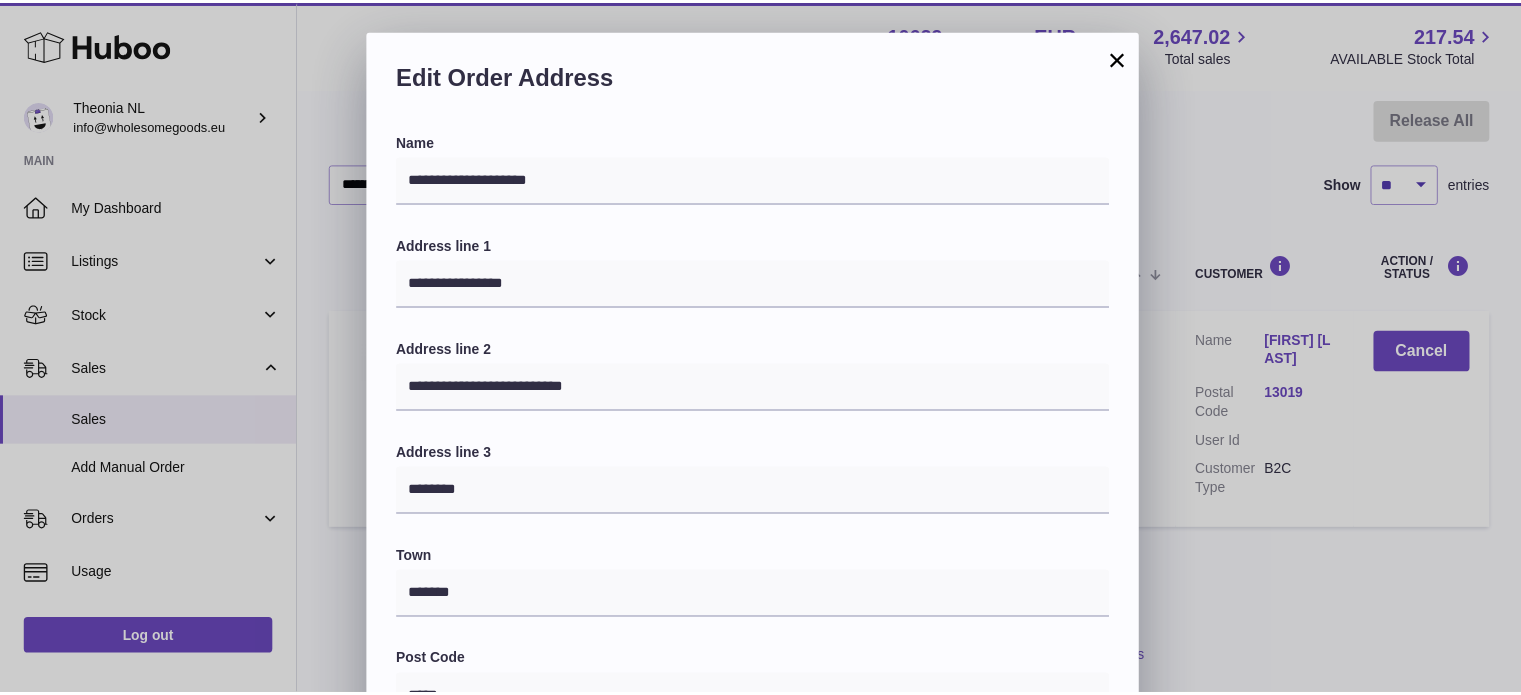 scroll, scrollTop: 564, scrollLeft: 0, axis: vertical 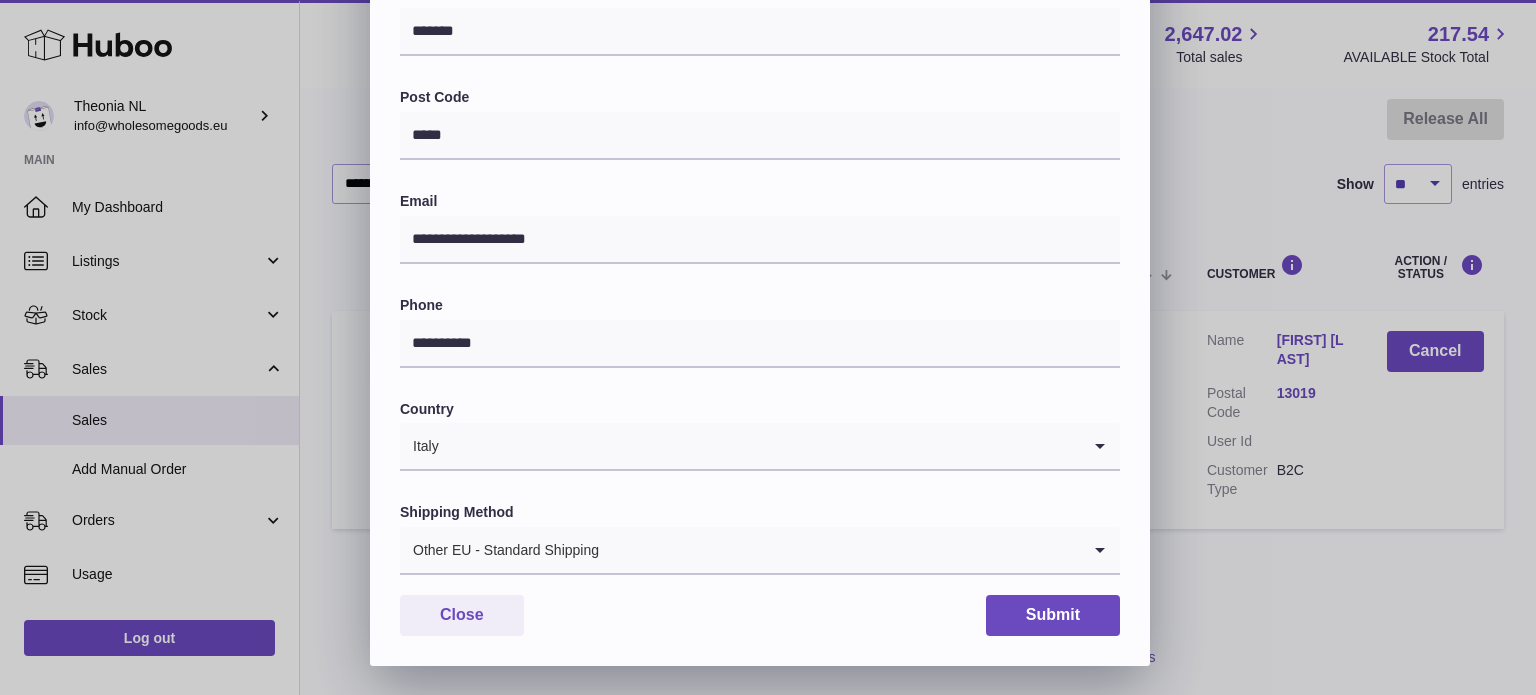 click on "Other EU - Standard Shipping" at bounding box center [740, 550] 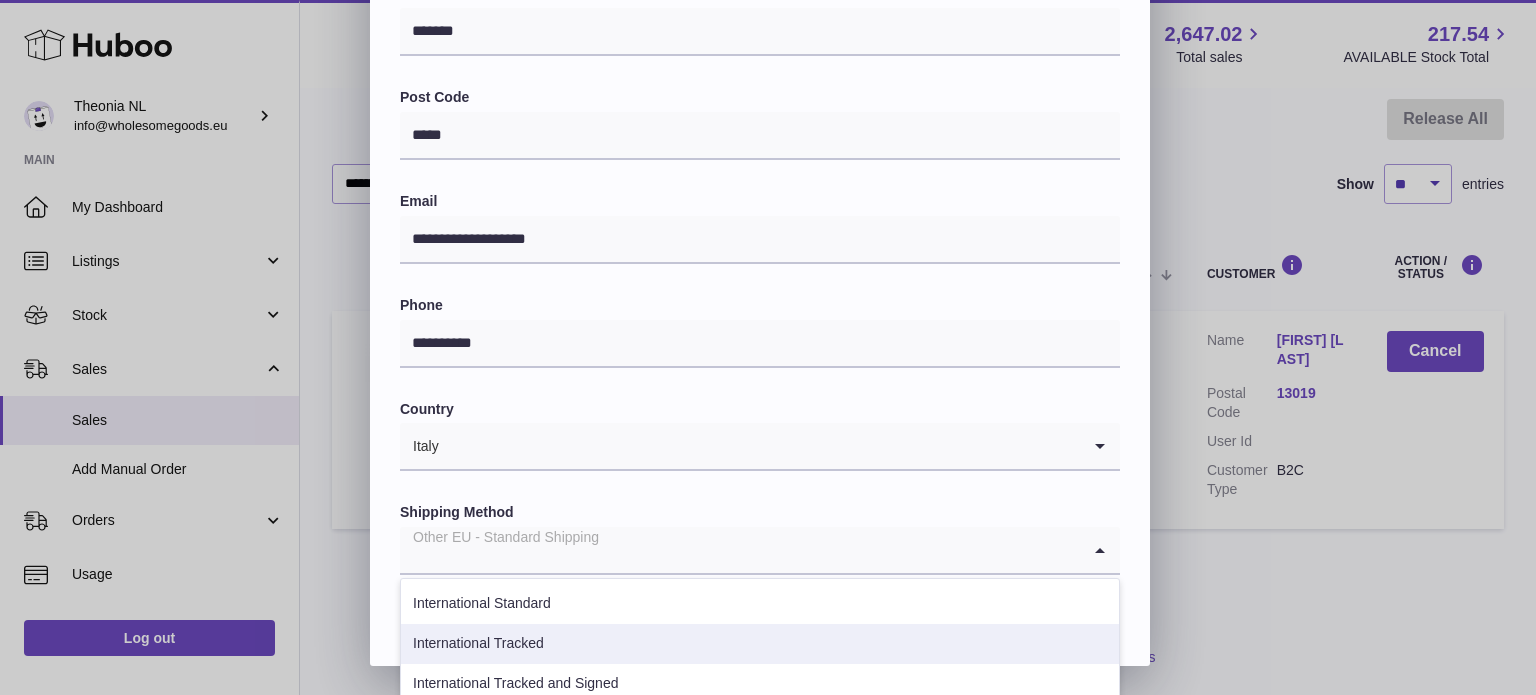 click on "International Tracked" at bounding box center (760, 644) 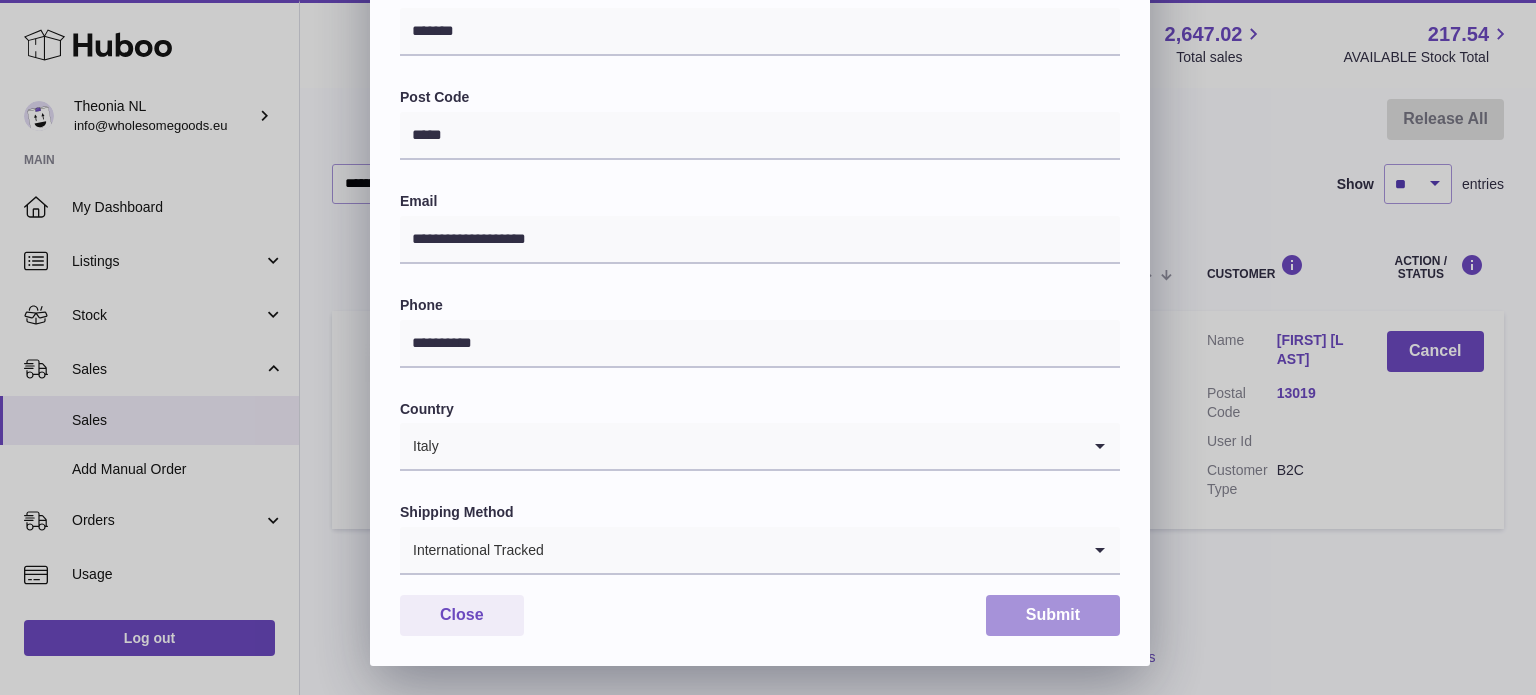 click on "Submit" at bounding box center [1053, 615] 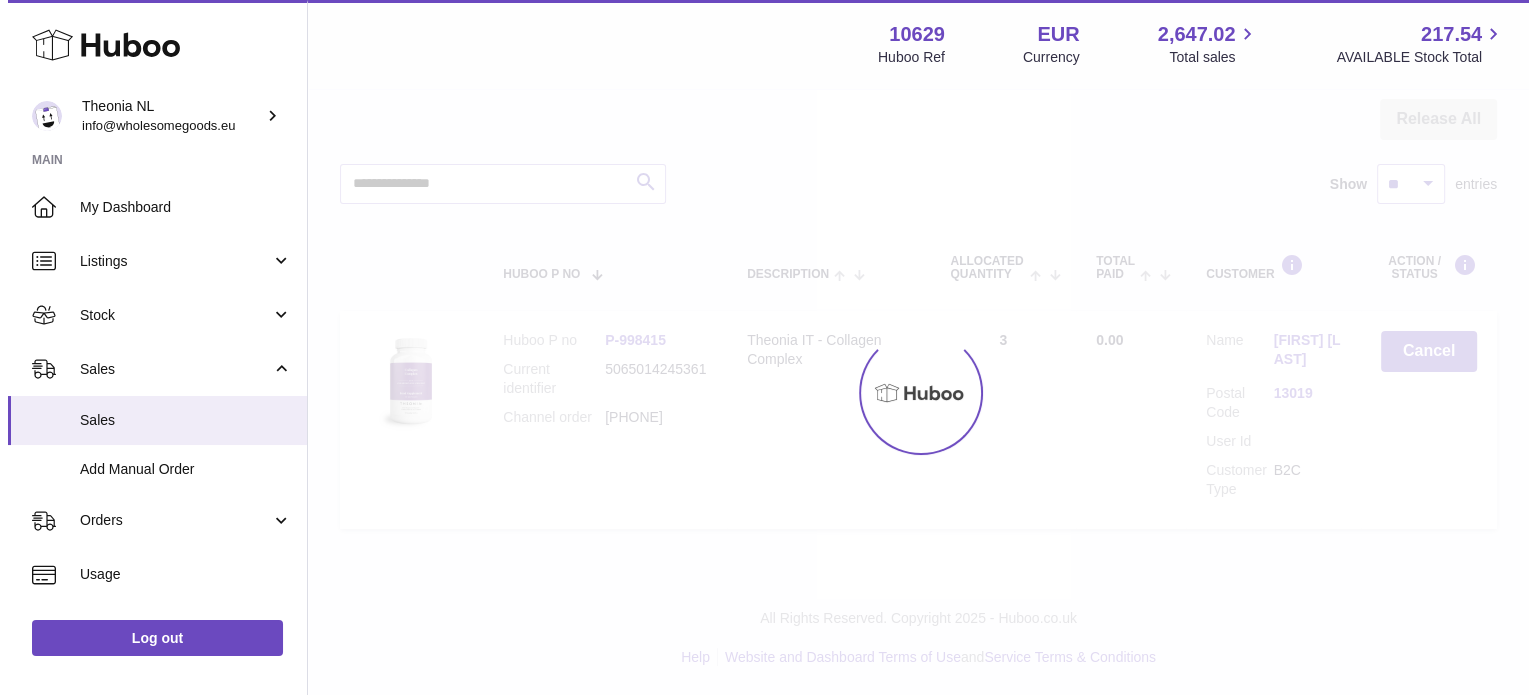 scroll, scrollTop: 0, scrollLeft: 0, axis: both 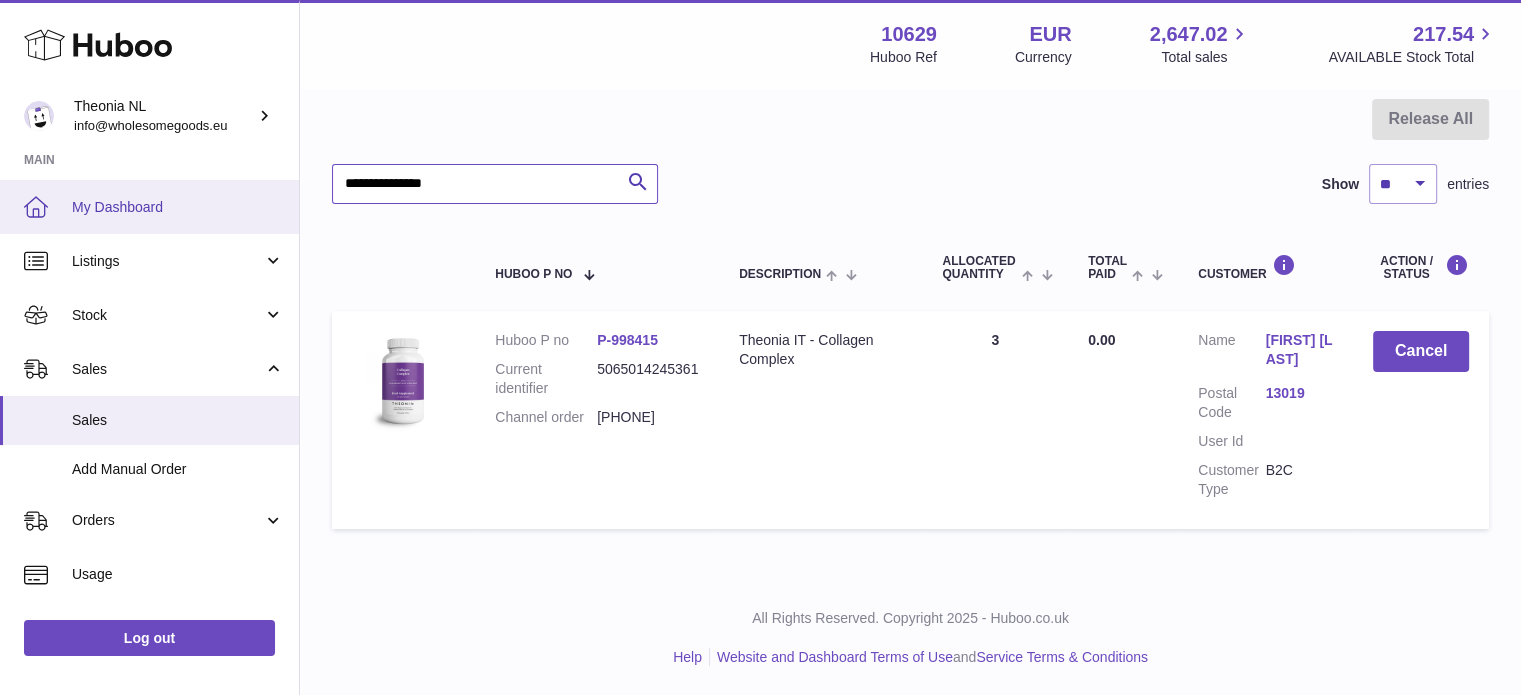 drag, startPoint x: 530, startPoint y: 189, endPoint x: 118, endPoint y: 191, distance: 412.00485 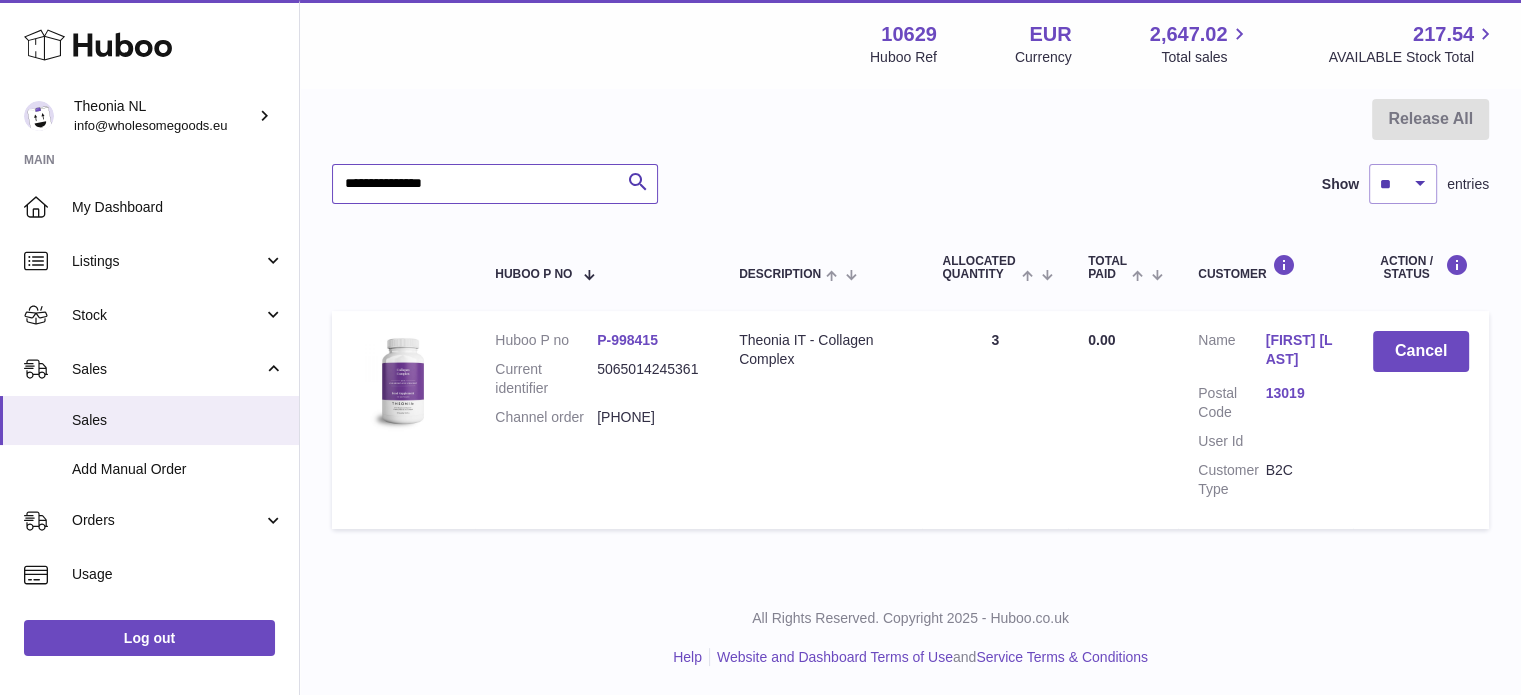 paste 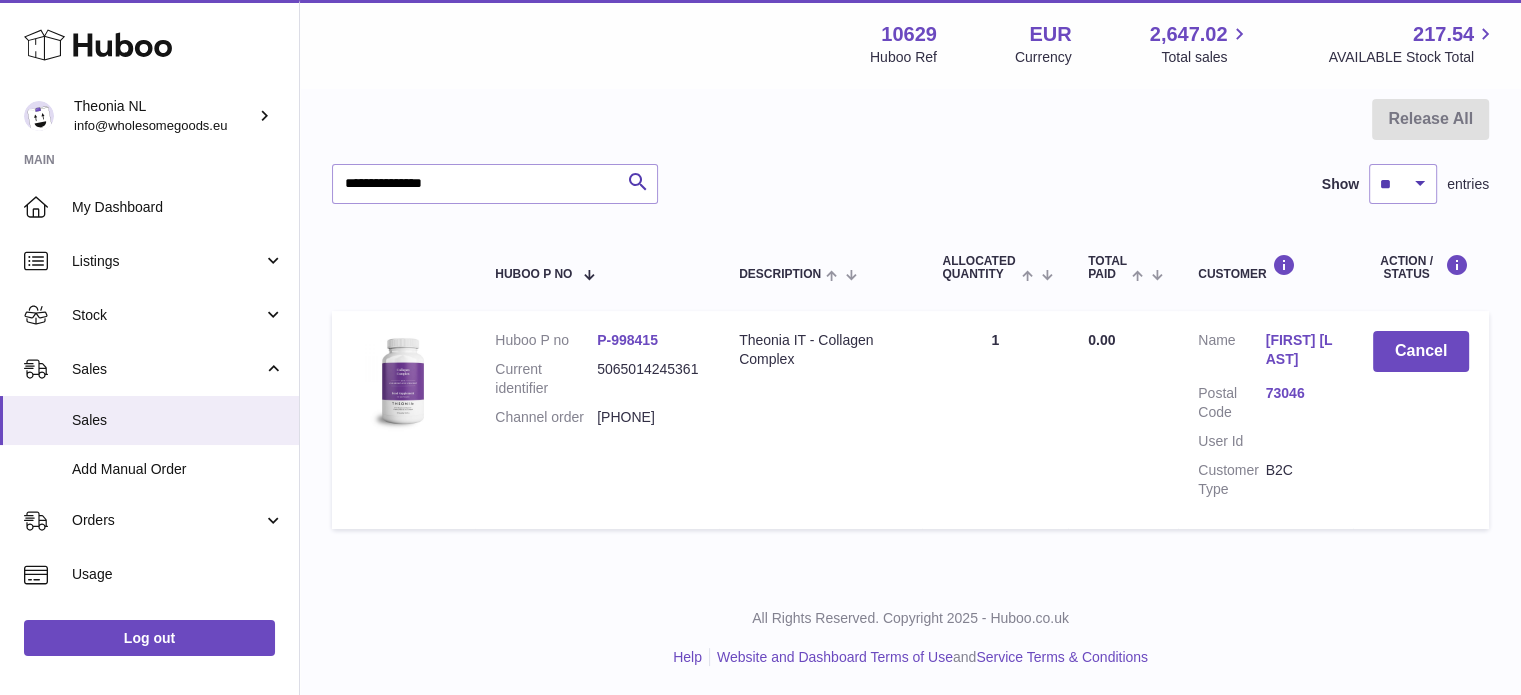 click on "73046" at bounding box center [1299, 393] 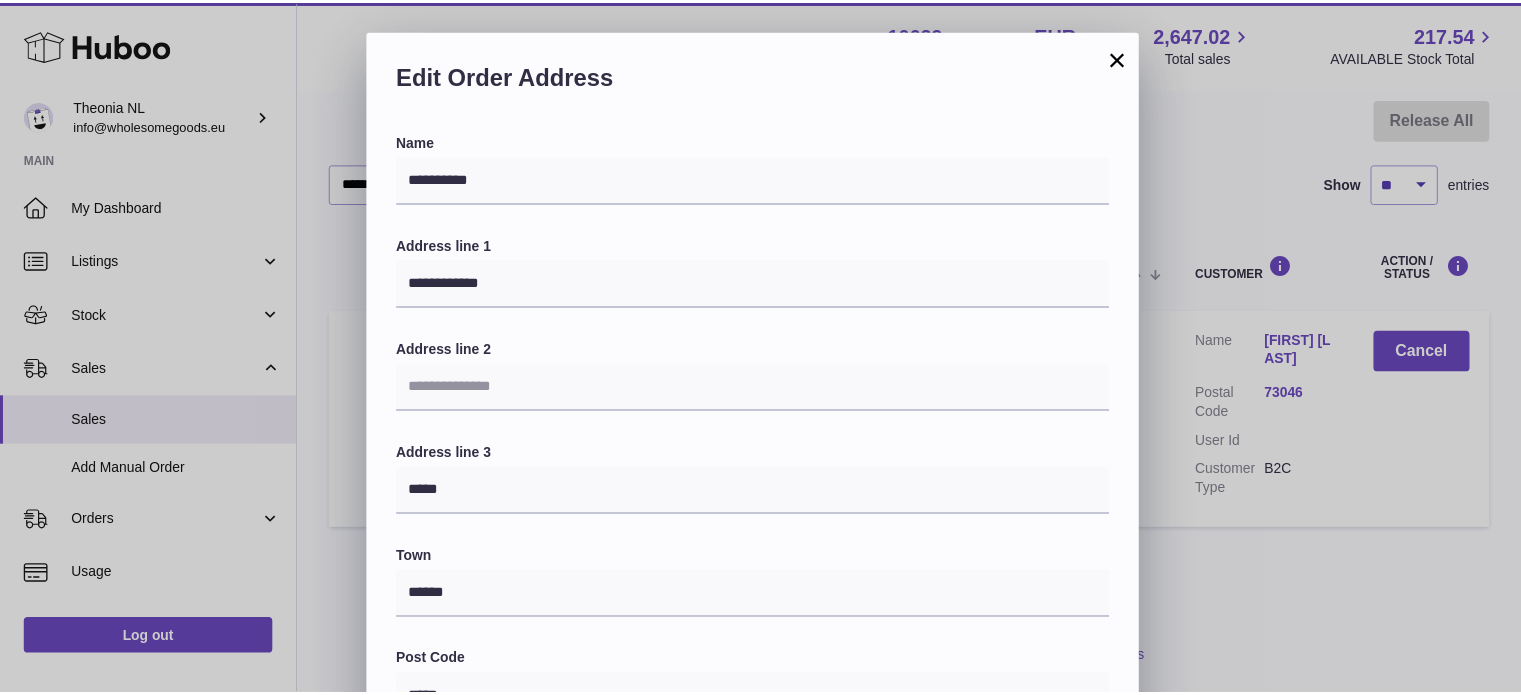 scroll, scrollTop: 564, scrollLeft: 0, axis: vertical 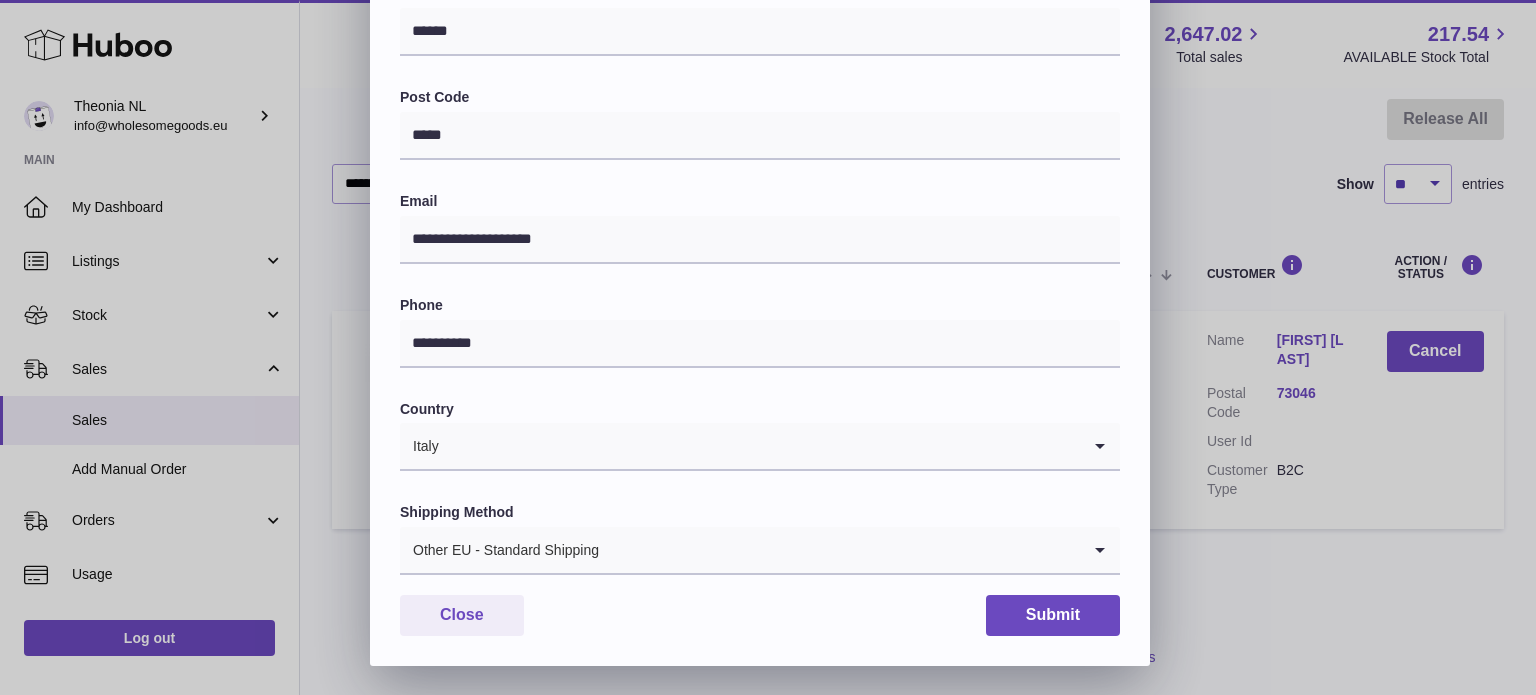 click on "Other EU - Standard Shipping" at bounding box center [740, 550] 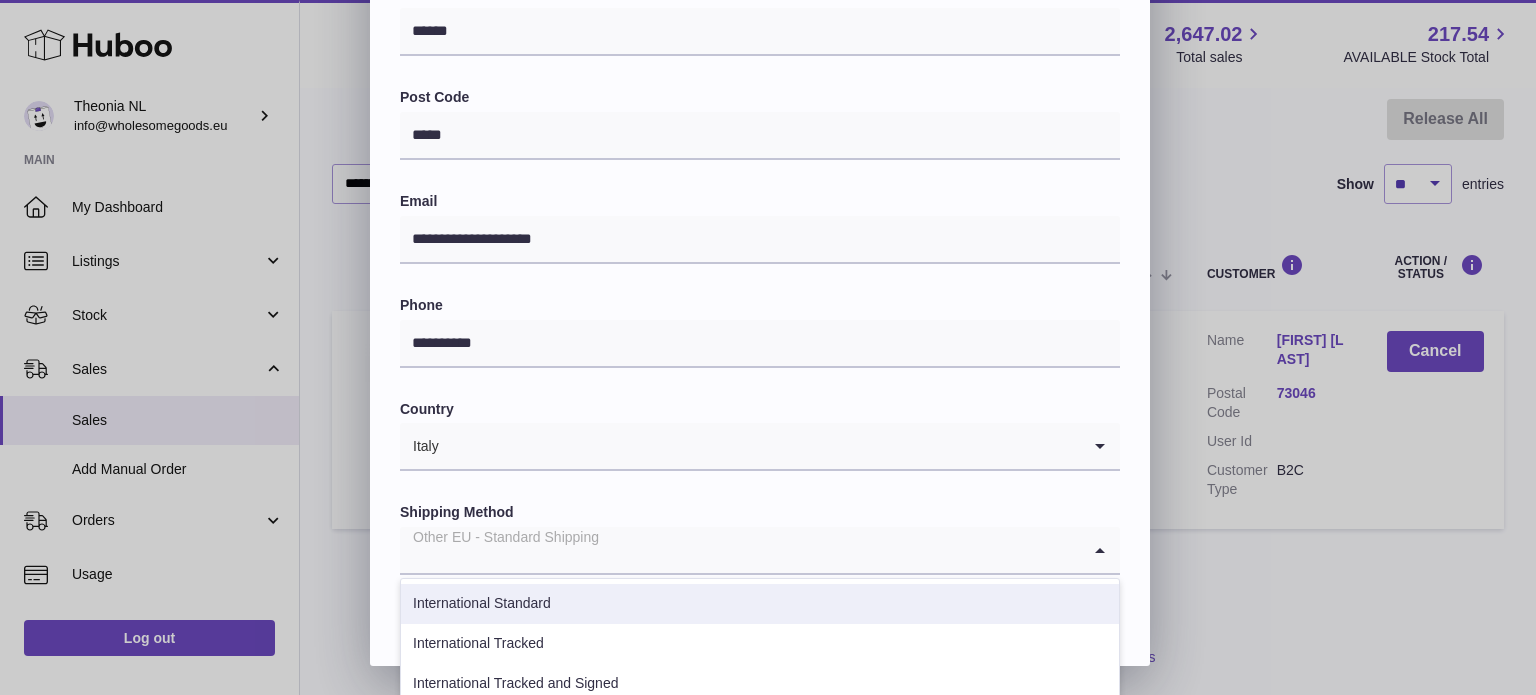 click on "International Tracked" at bounding box center [760, 644] 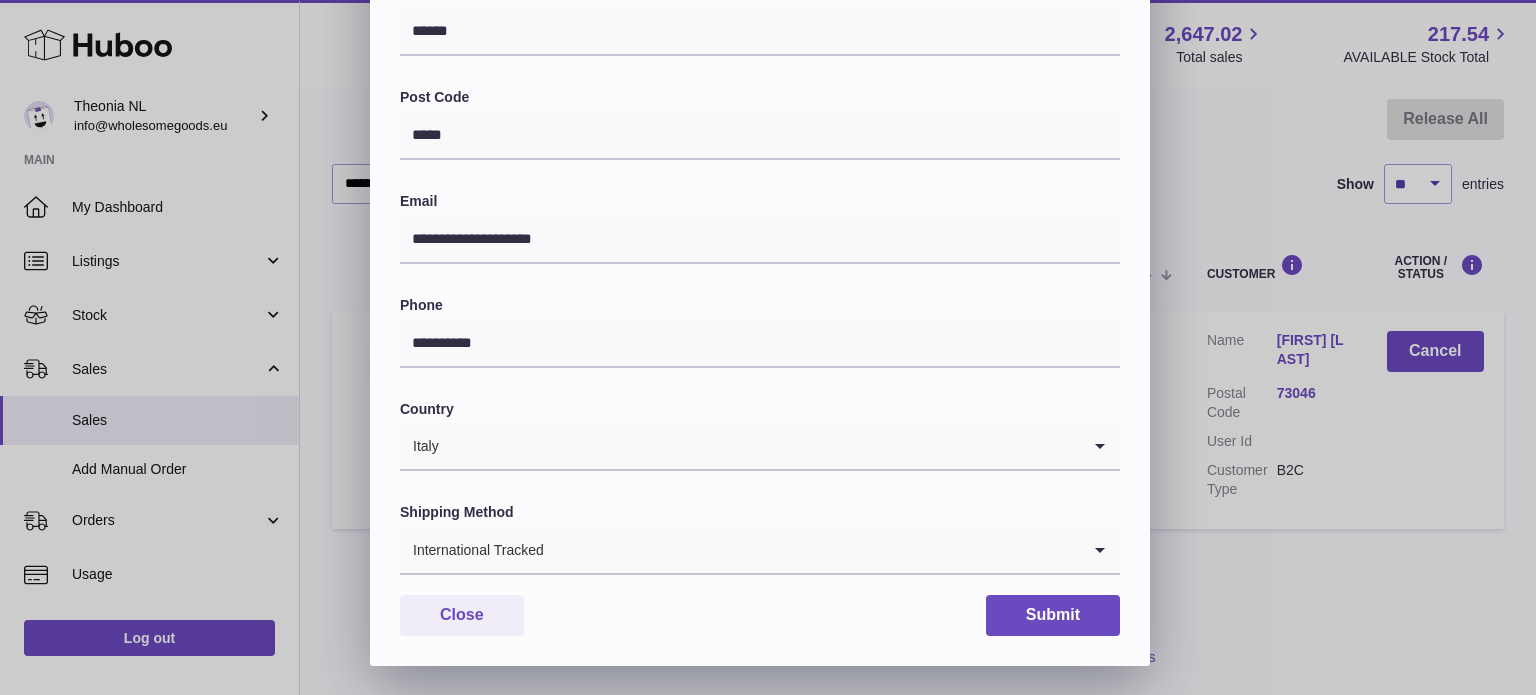 click on "**********" at bounding box center (760, 117) 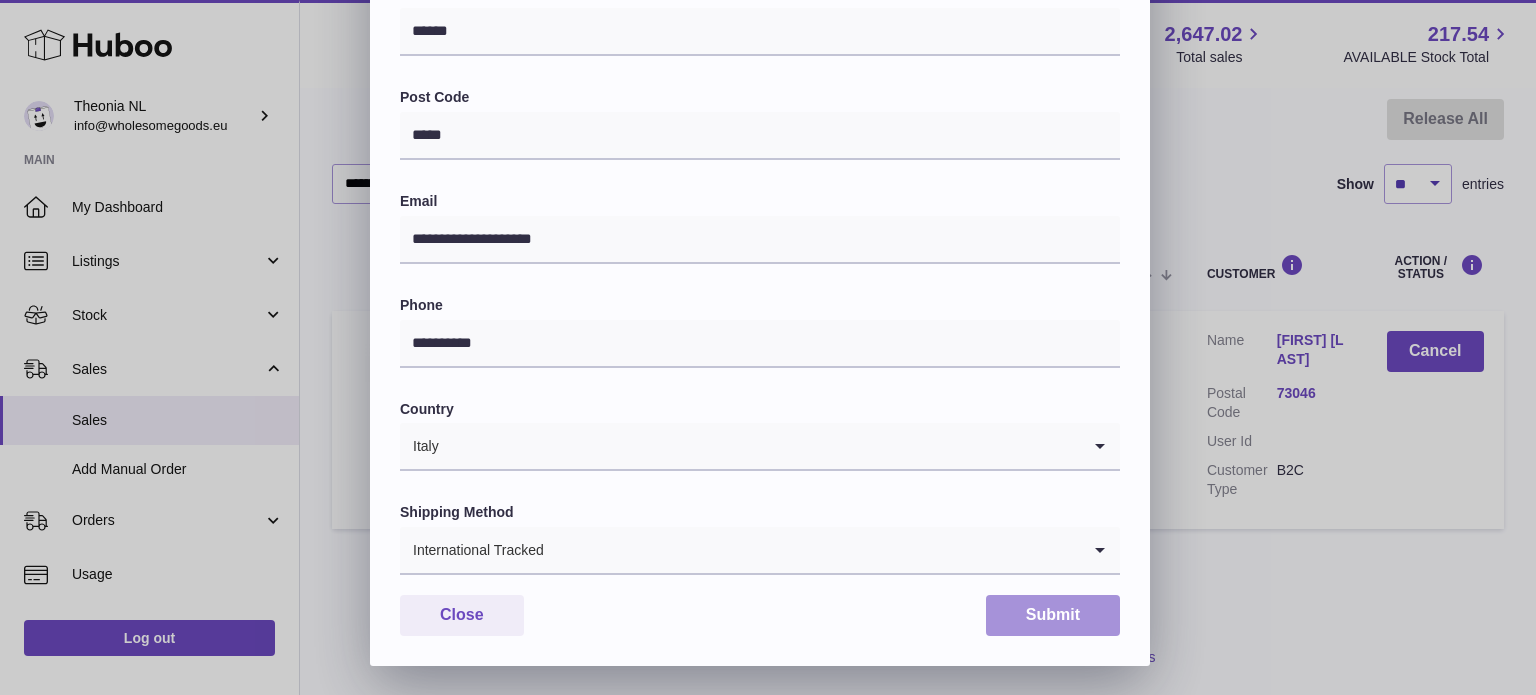 drag, startPoint x: 1077, startPoint y: 616, endPoint x: 1025, endPoint y: 627, distance: 53.15073 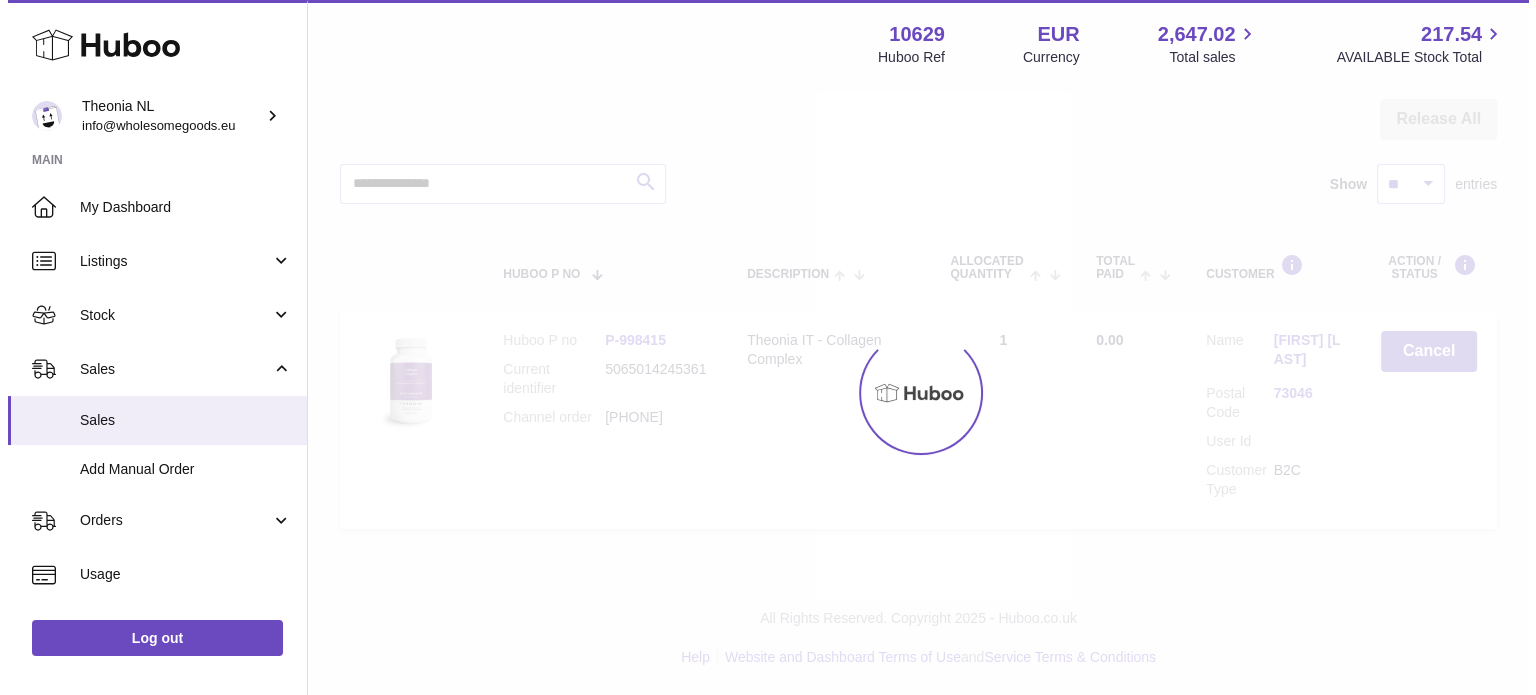 scroll, scrollTop: 0, scrollLeft: 0, axis: both 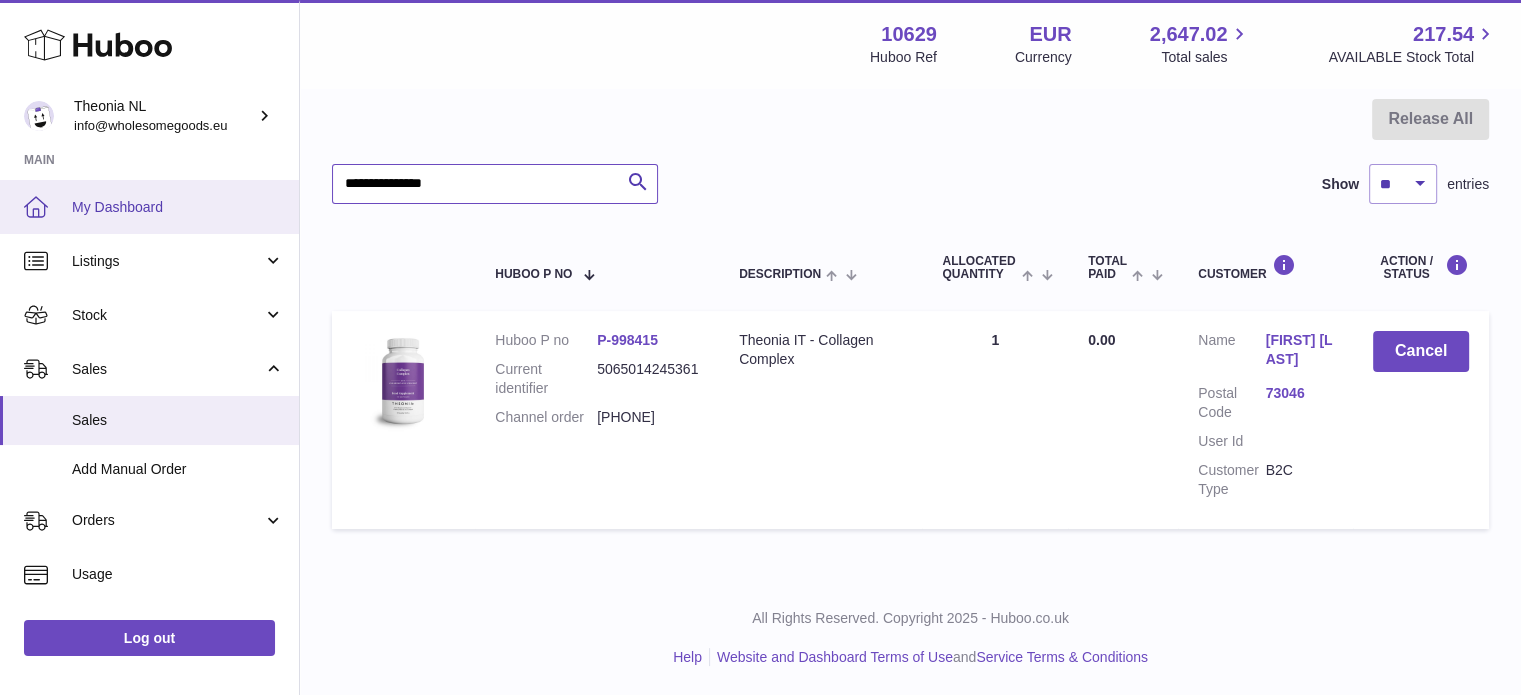 drag, startPoint x: 389, startPoint y: 202, endPoint x: 53, endPoint y: 211, distance: 336.1205 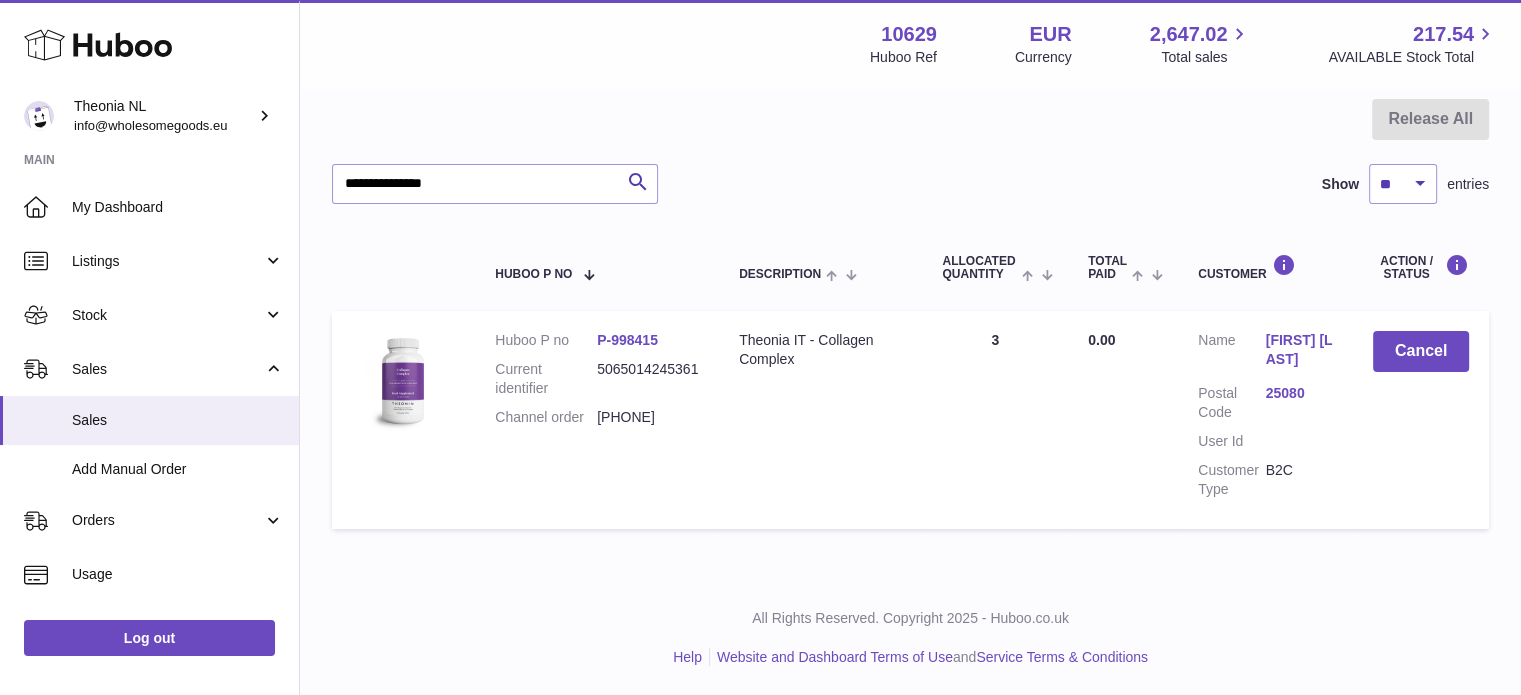 click on "25080" at bounding box center (1299, 393) 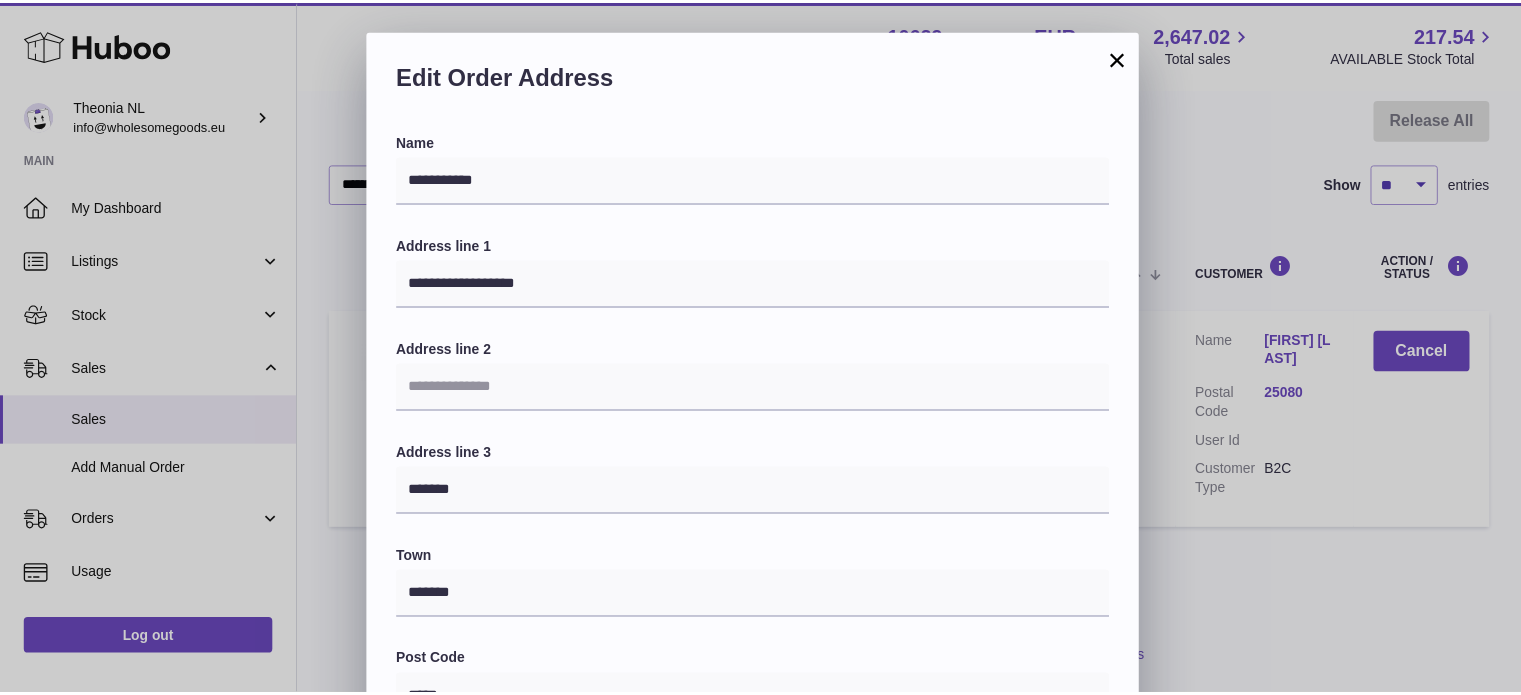 scroll, scrollTop: 564, scrollLeft: 0, axis: vertical 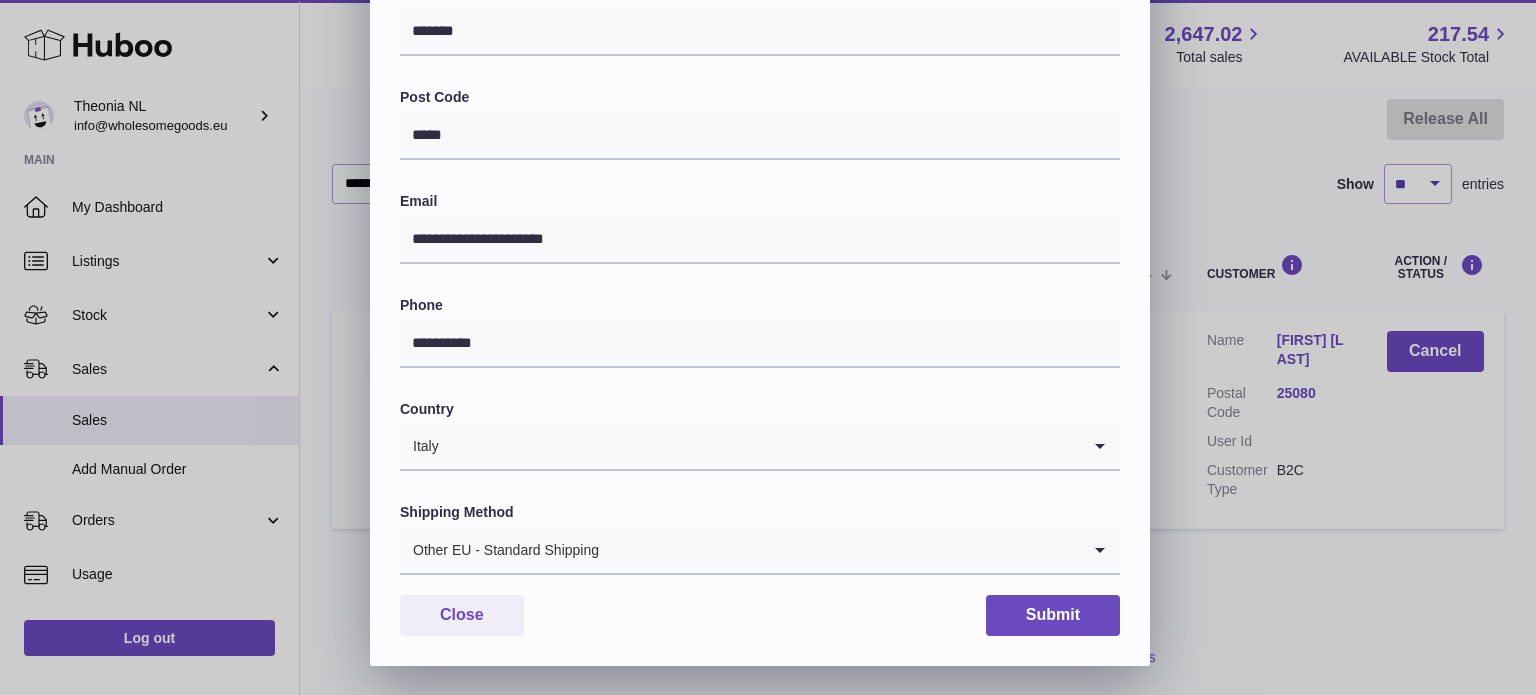 click on "Other EU - Standard Shipping
Loading..." at bounding box center [760, 551] 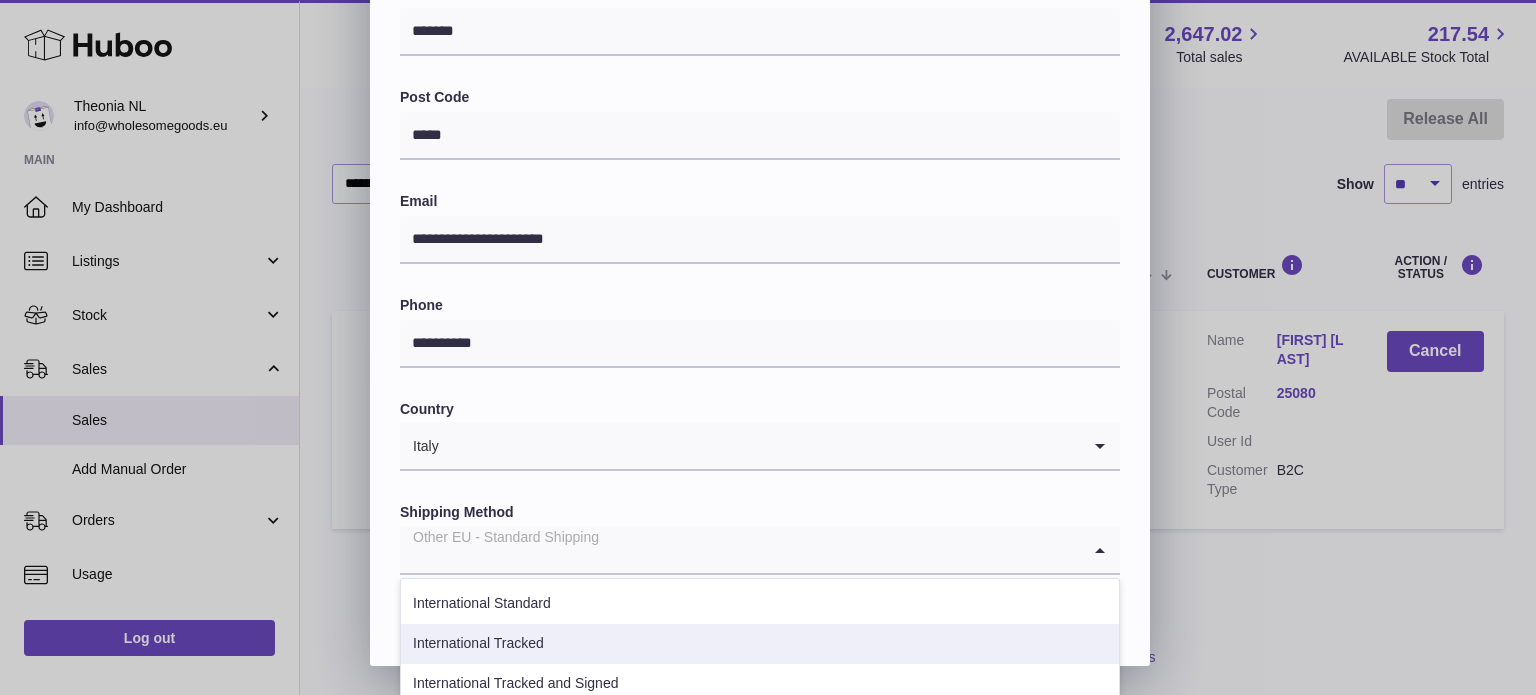 click on "International Tracked" at bounding box center (760, 644) 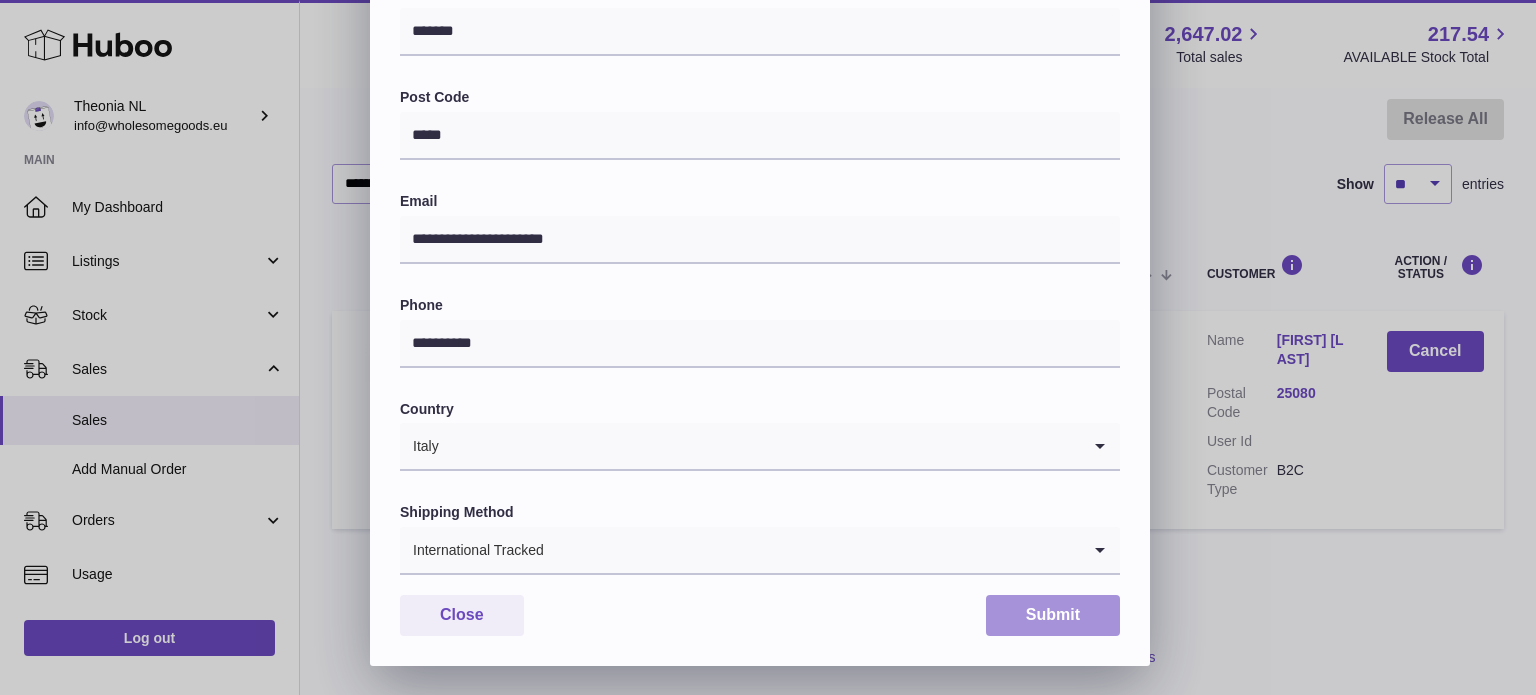 click on "Submit" at bounding box center [1053, 615] 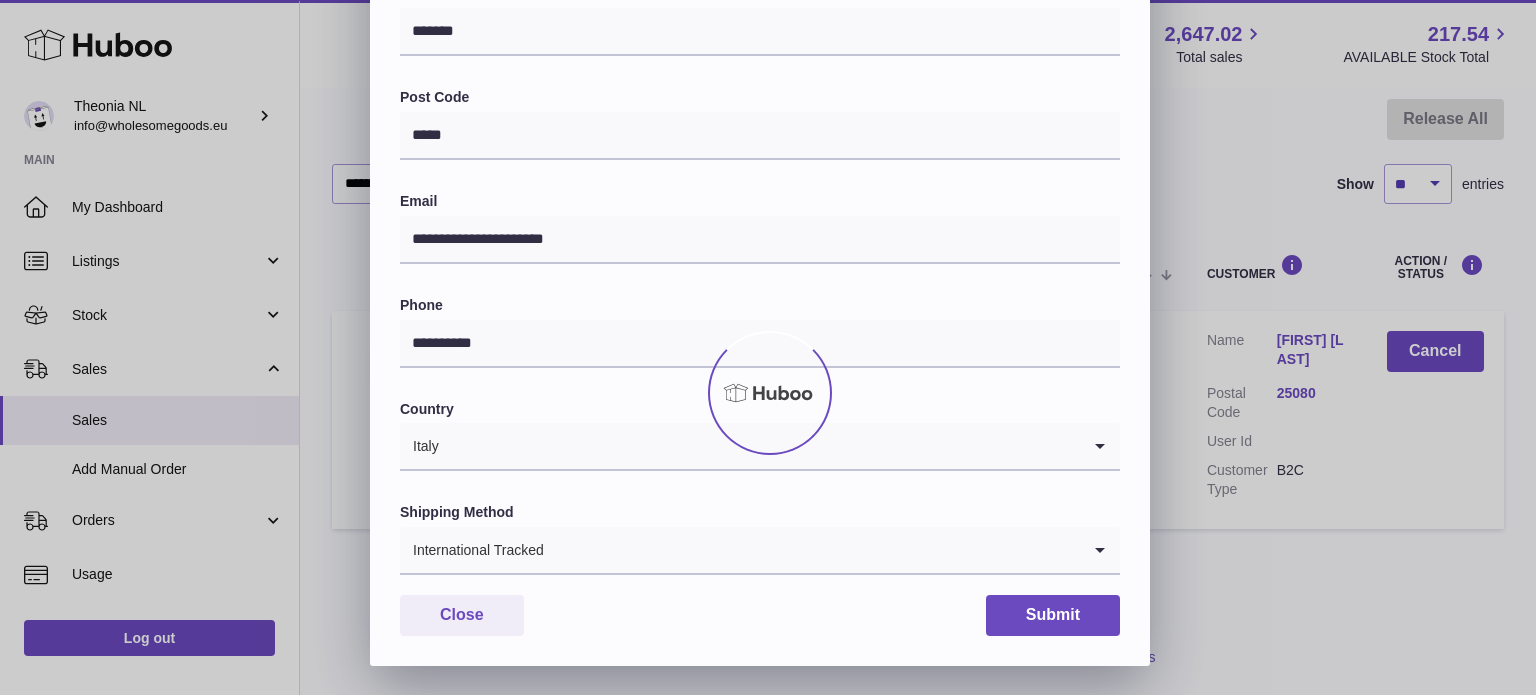 scroll, scrollTop: 0, scrollLeft: 0, axis: both 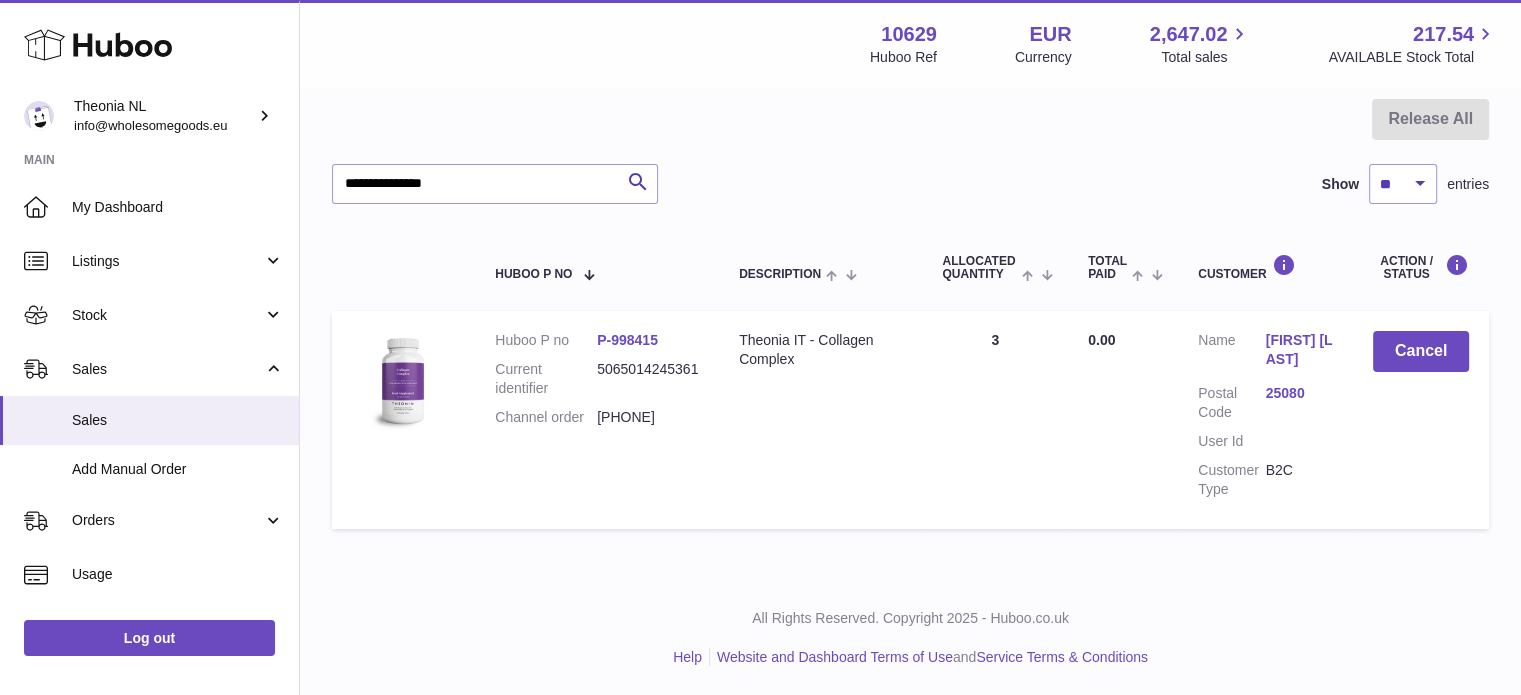 drag, startPoint x: 479, startPoint y: 154, endPoint x: 484, endPoint y: 167, distance: 13.928389 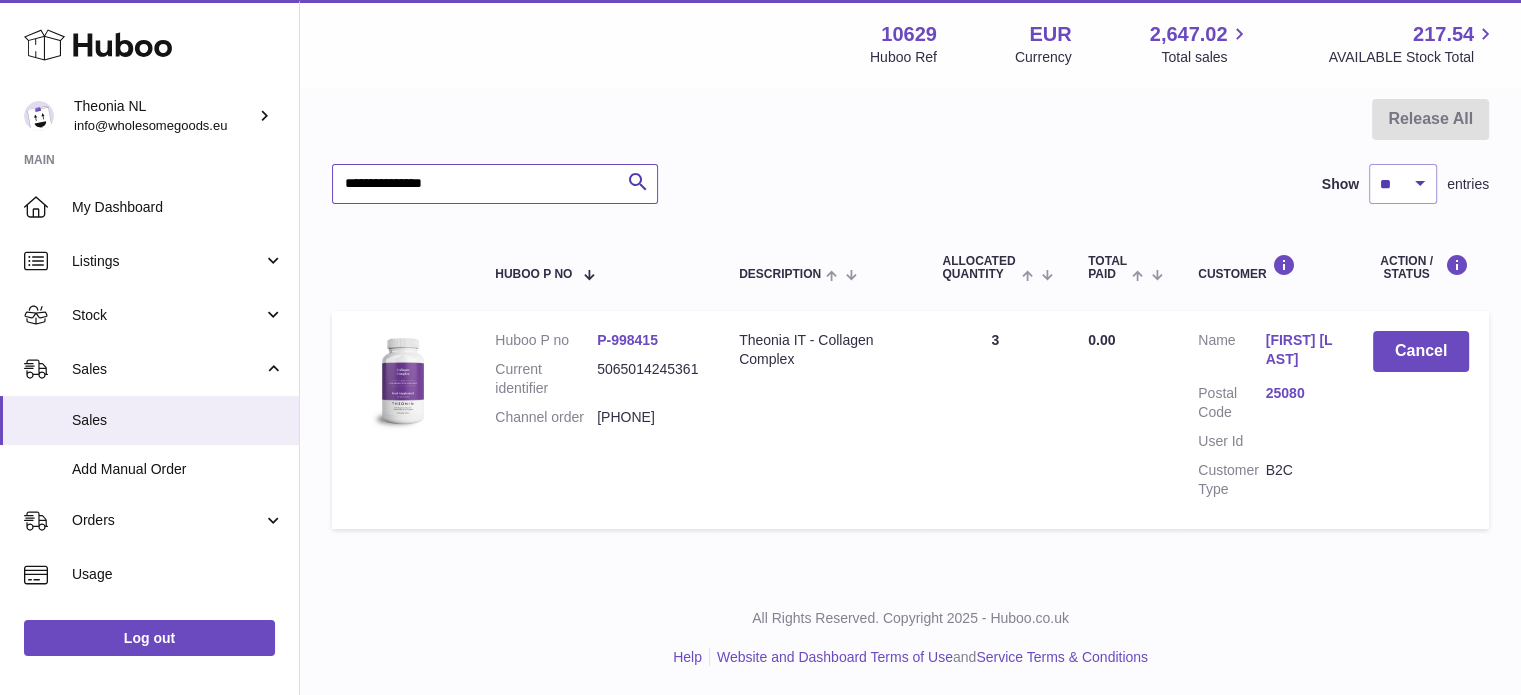 drag, startPoint x: 487, startPoint y: 170, endPoint x: 232, endPoint y: 163, distance: 255.09605 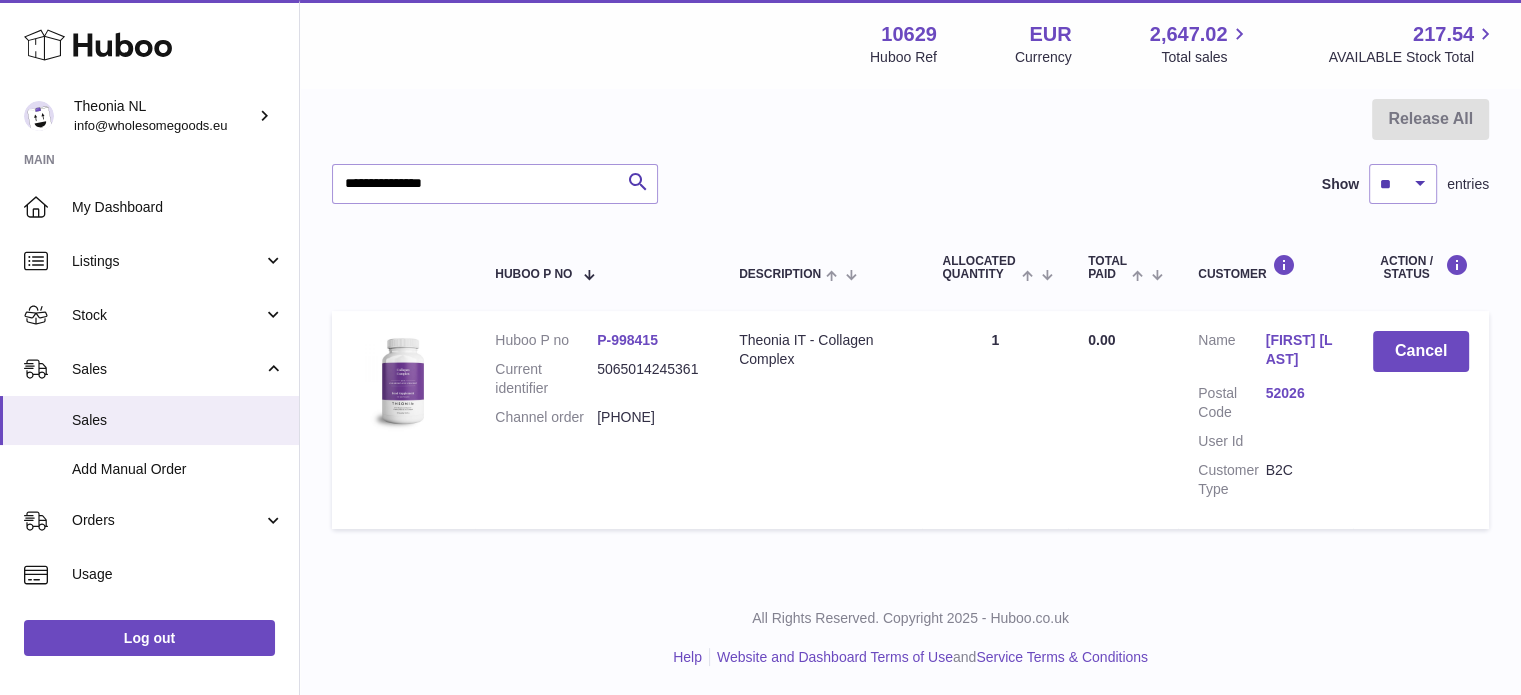 click on "52026" at bounding box center (1299, 393) 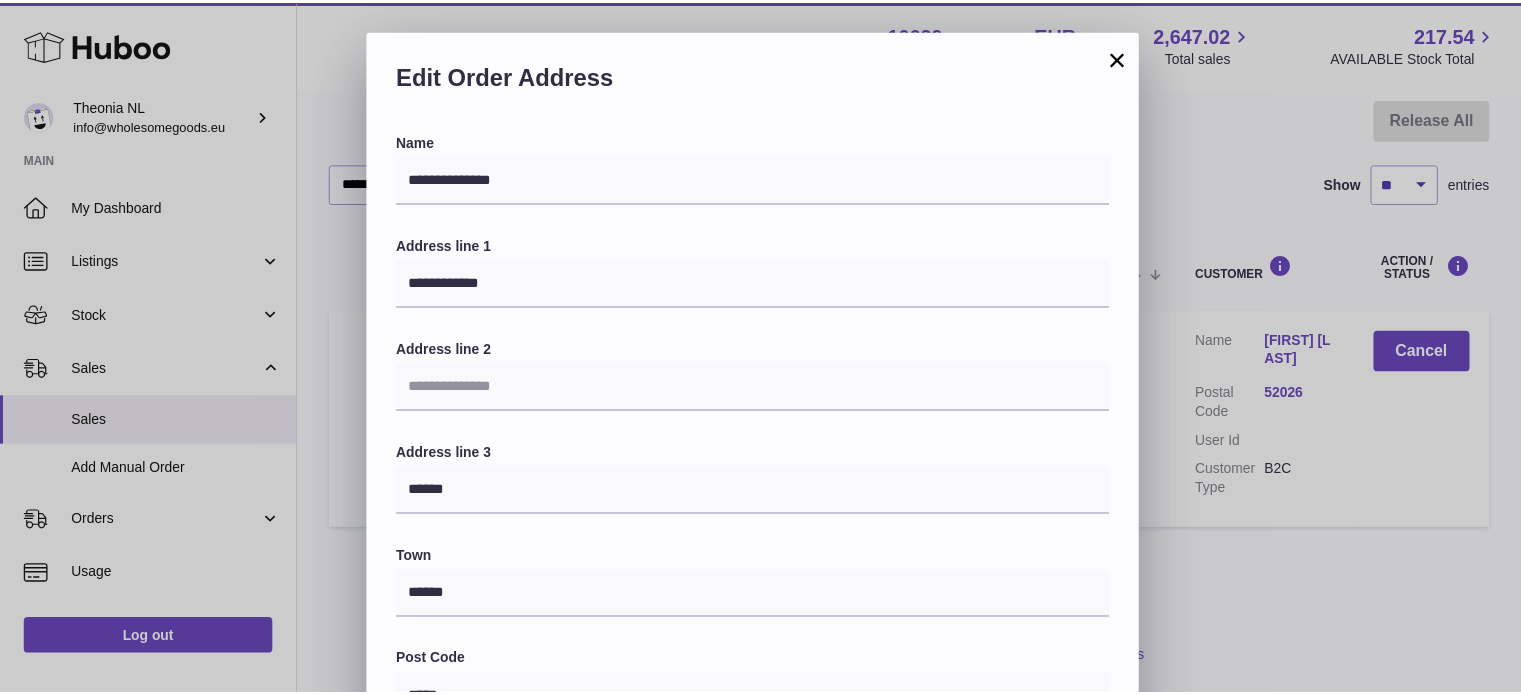 scroll, scrollTop: 564, scrollLeft: 0, axis: vertical 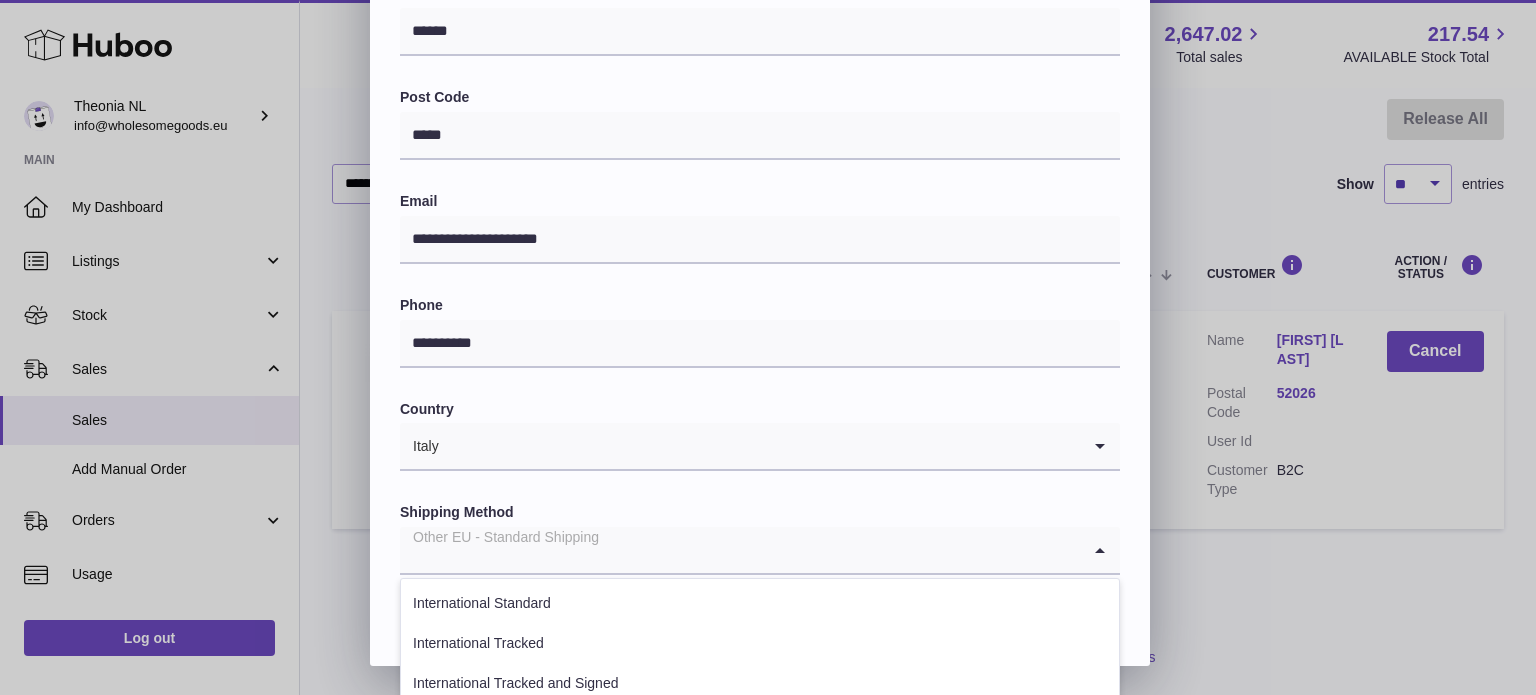 drag, startPoint x: 562, startPoint y: 529, endPoint x: 564, endPoint y: 539, distance: 10.198039 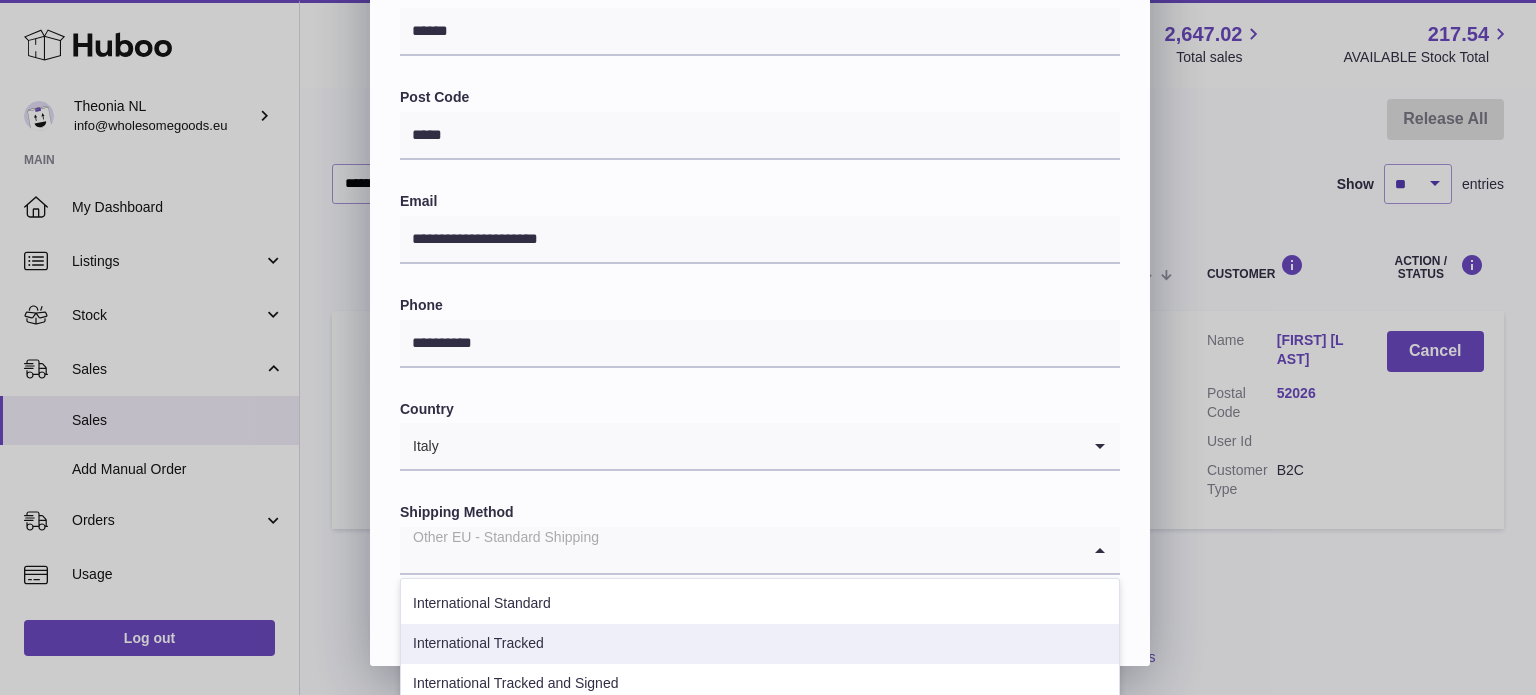 click on "International Tracked" at bounding box center (760, 644) 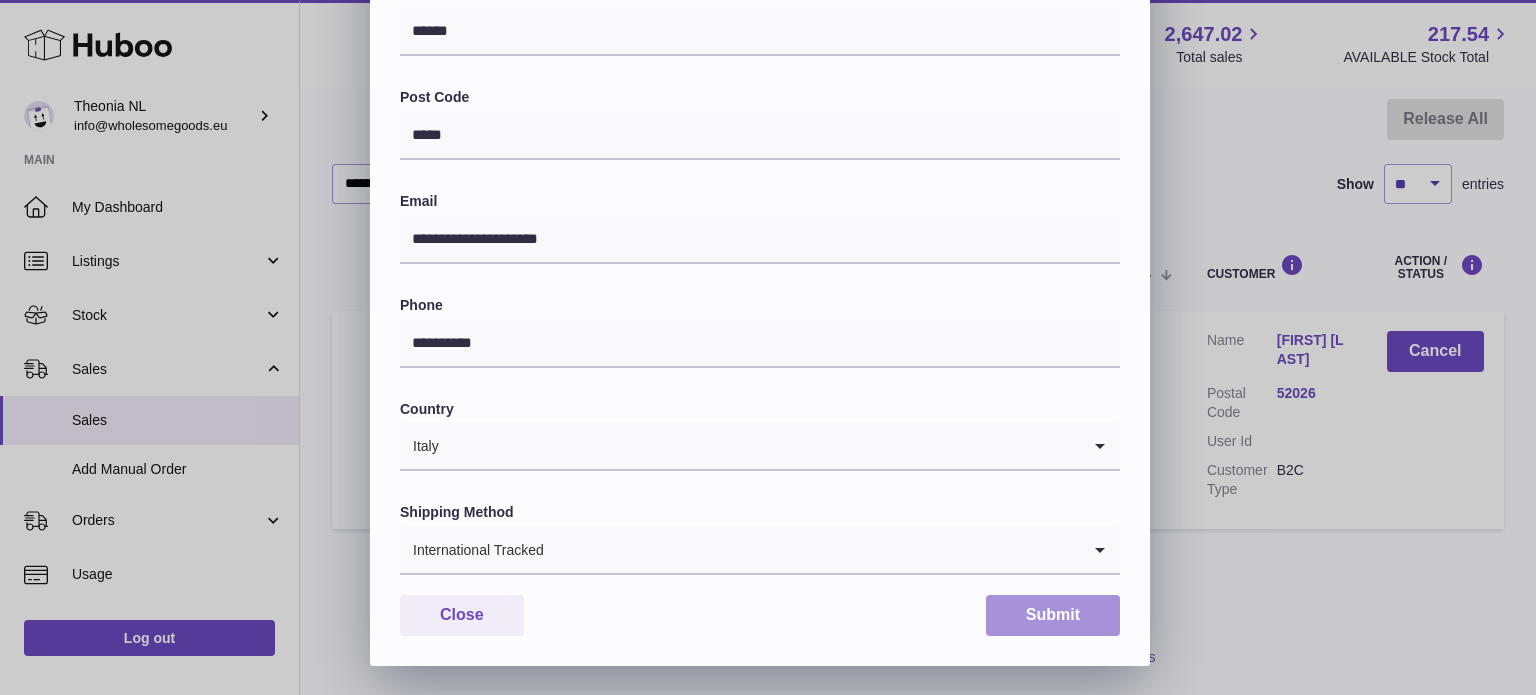 click on "Submit" at bounding box center (1053, 615) 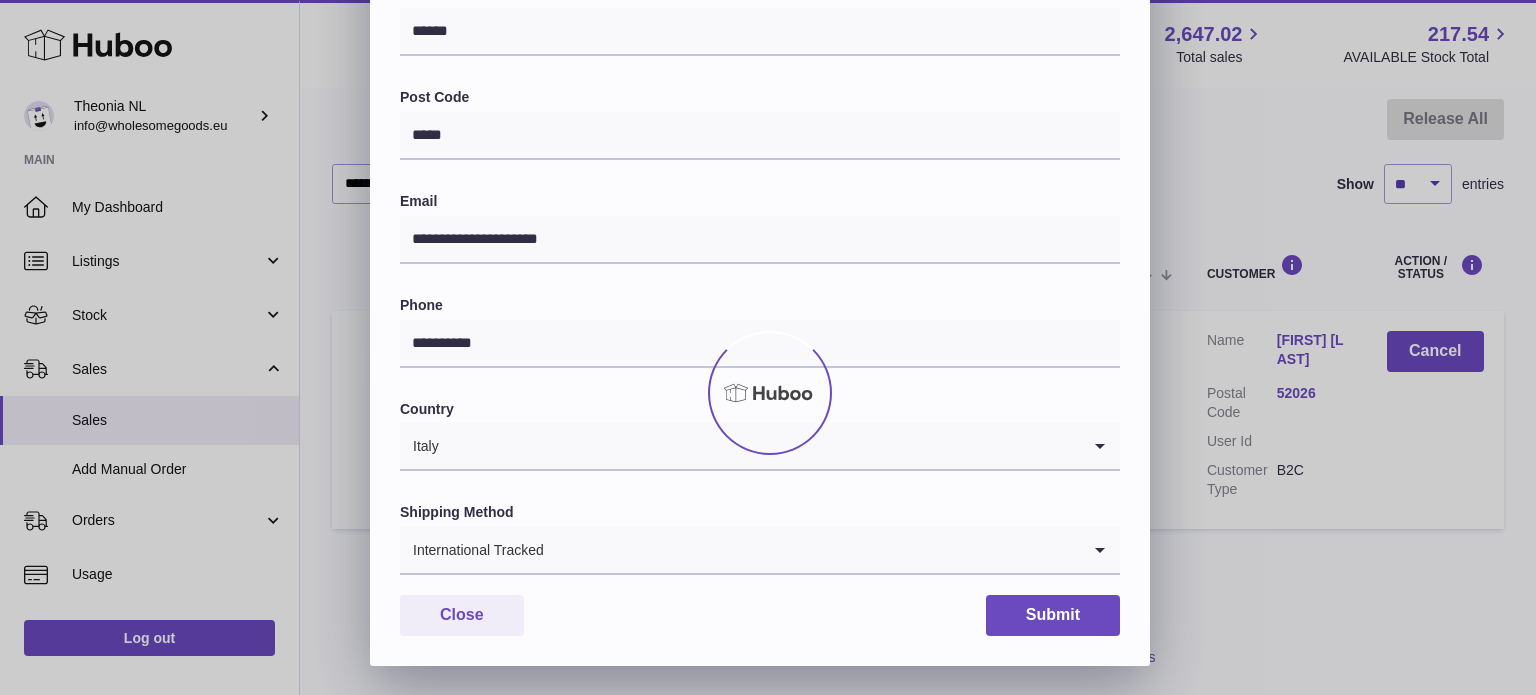 scroll, scrollTop: 0, scrollLeft: 0, axis: both 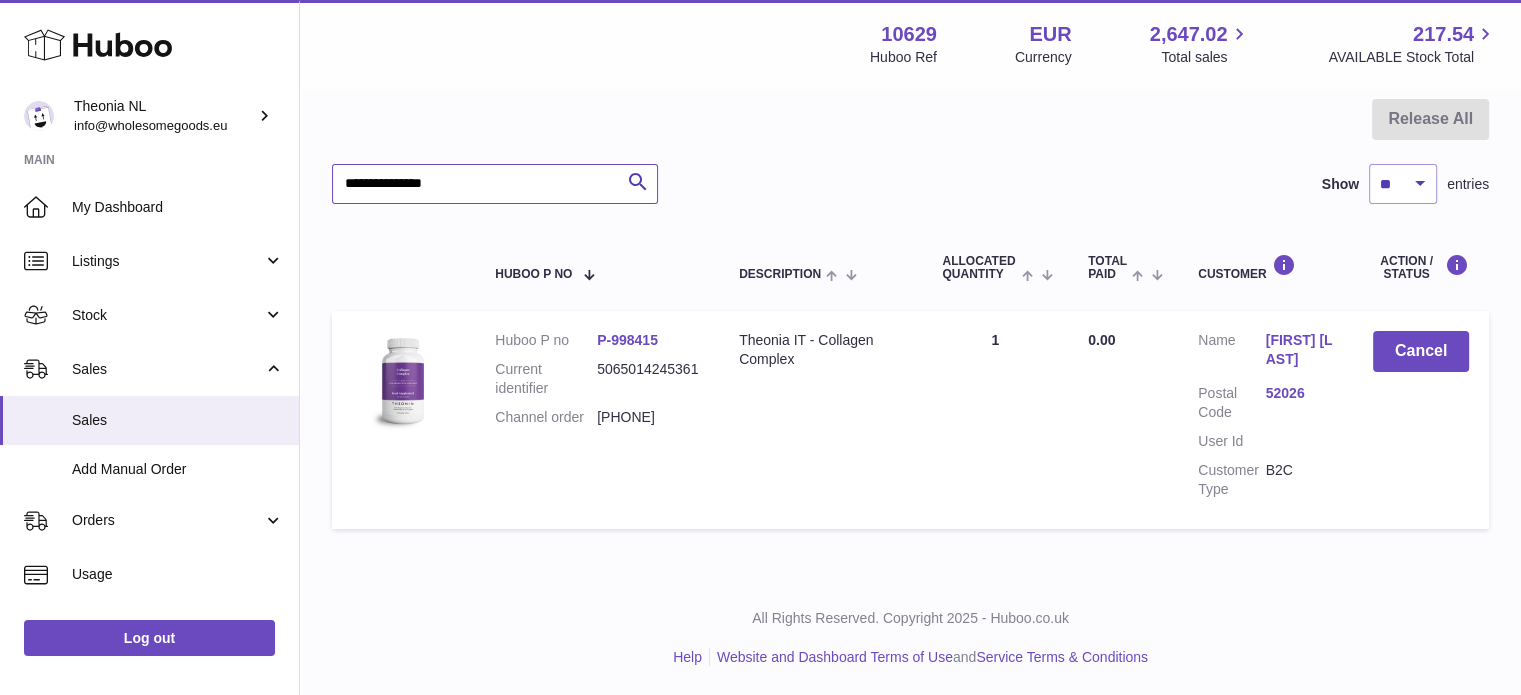 drag, startPoint x: 480, startPoint y: 195, endPoint x: 51, endPoint y: 175, distance: 429.46594 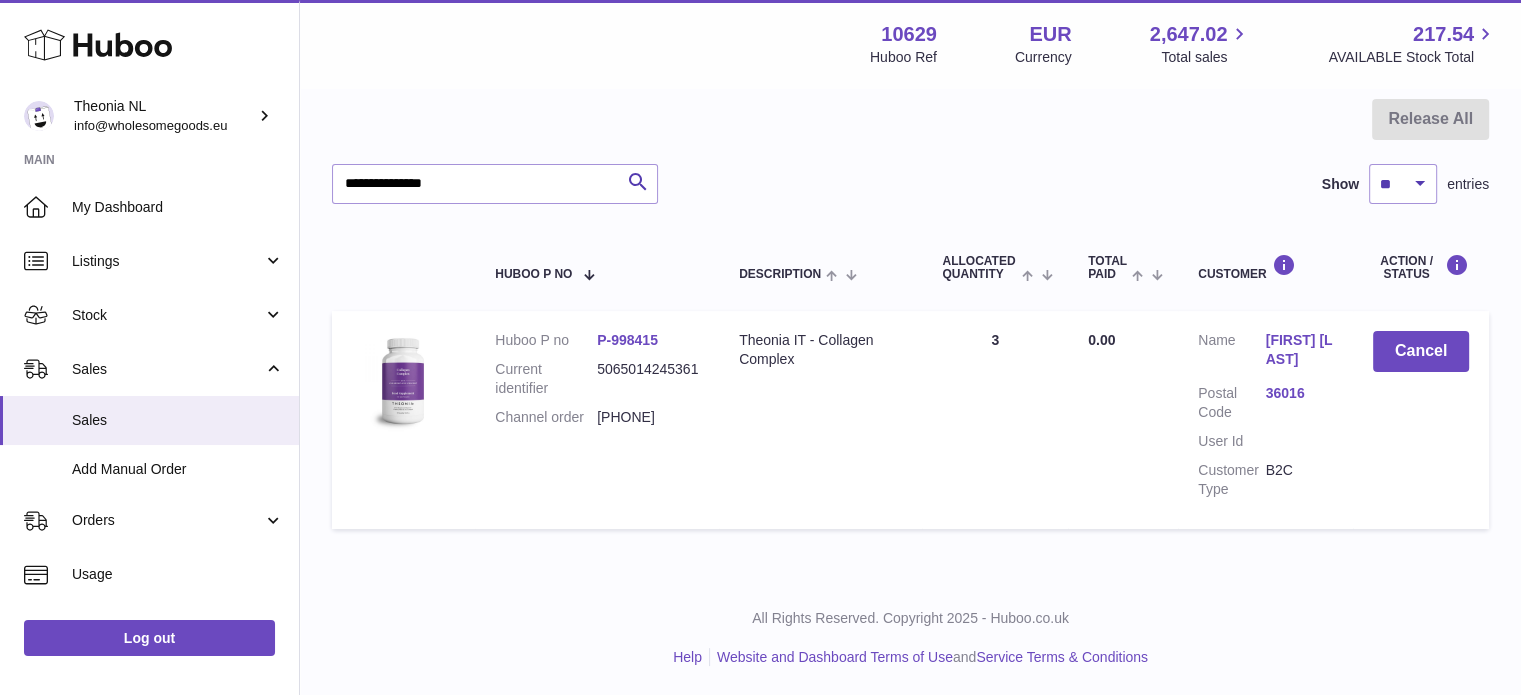 click on "36016" at bounding box center [1299, 393] 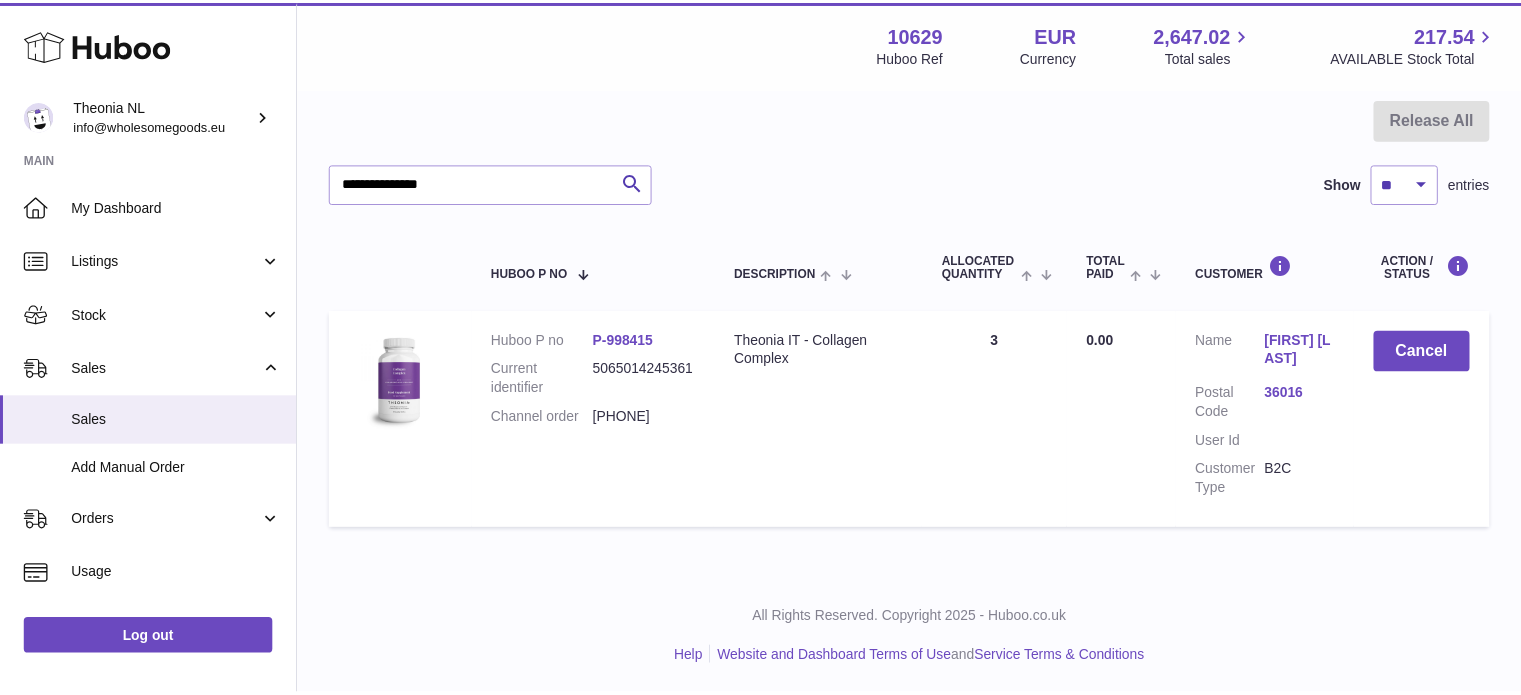 scroll, scrollTop: 564, scrollLeft: 0, axis: vertical 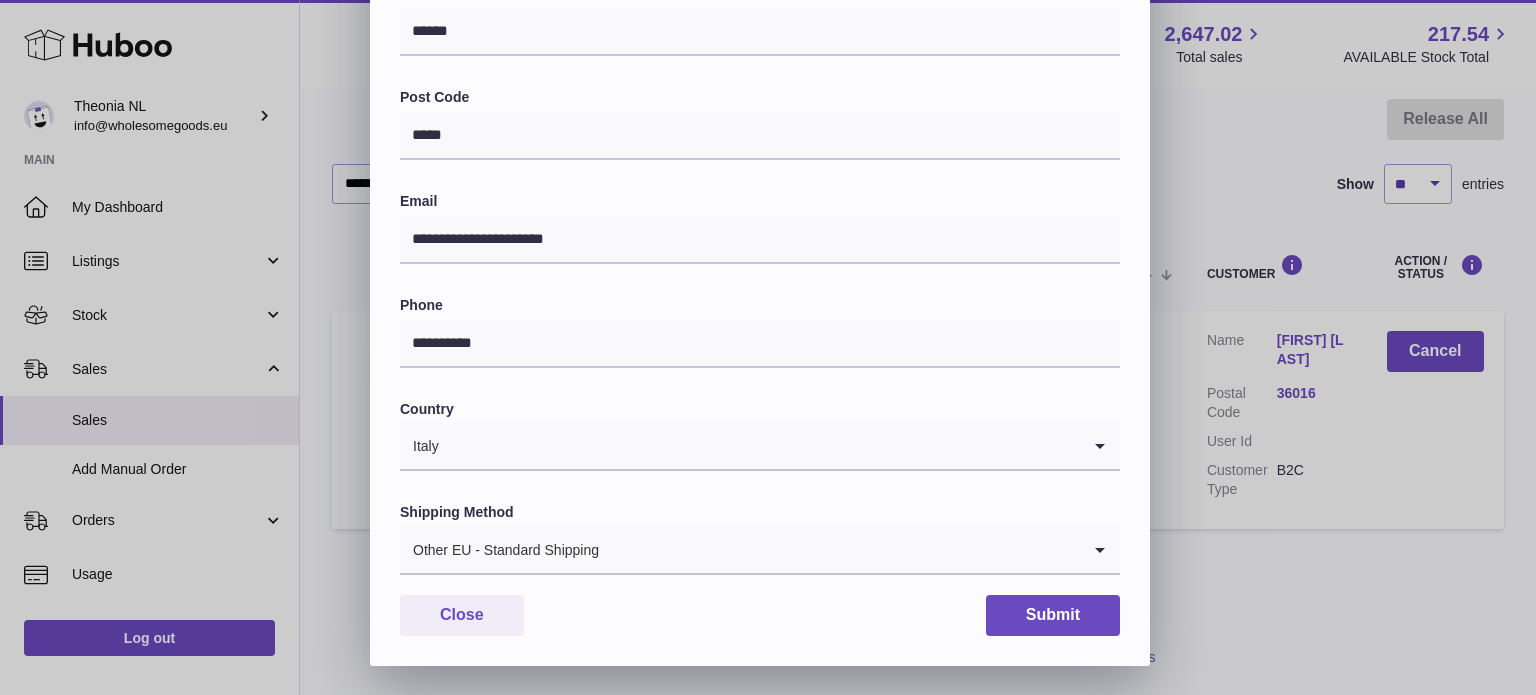 click on "Other EU - Standard Shipping" at bounding box center (740, 550) 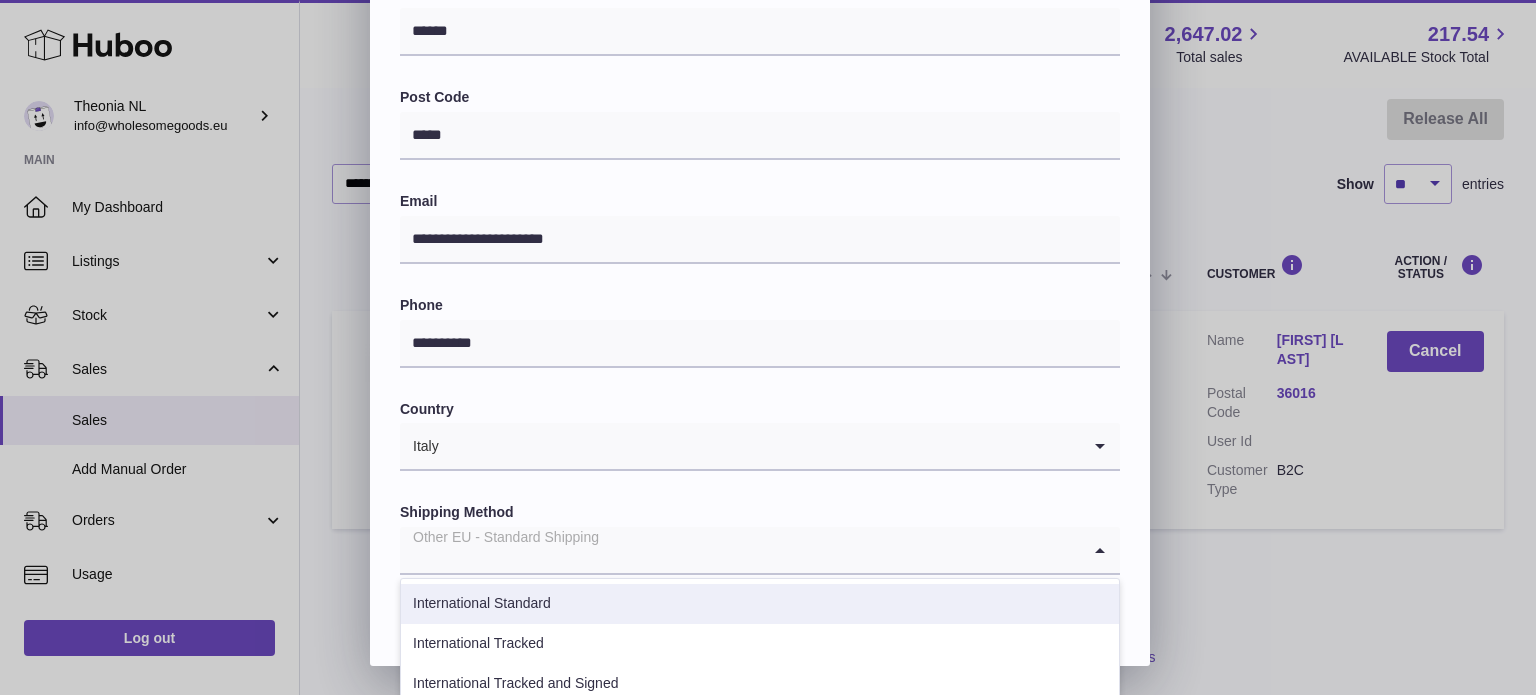click on "International Tracked" at bounding box center (760, 644) 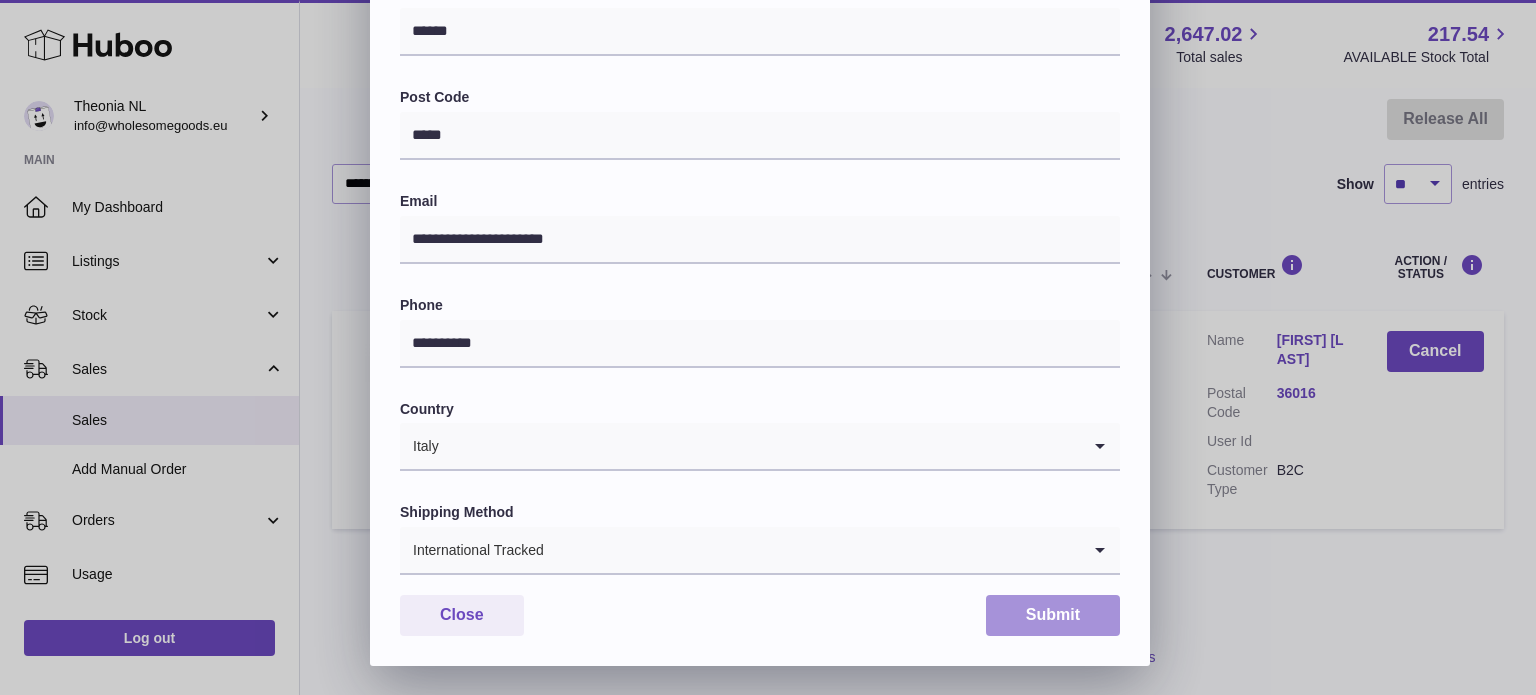 click on "Submit" at bounding box center (1053, 615) 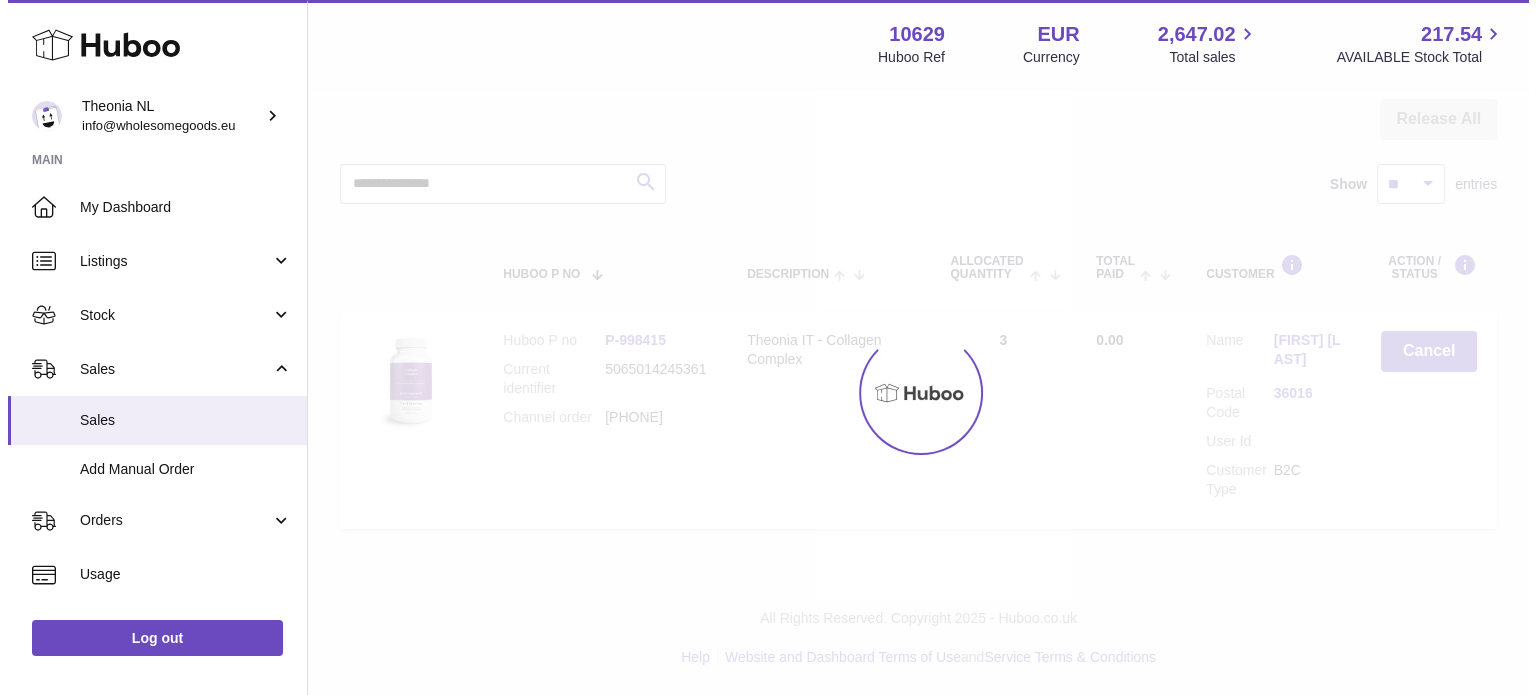 scroll, scrollTop: 0, scrollLeft: 0, axis: both 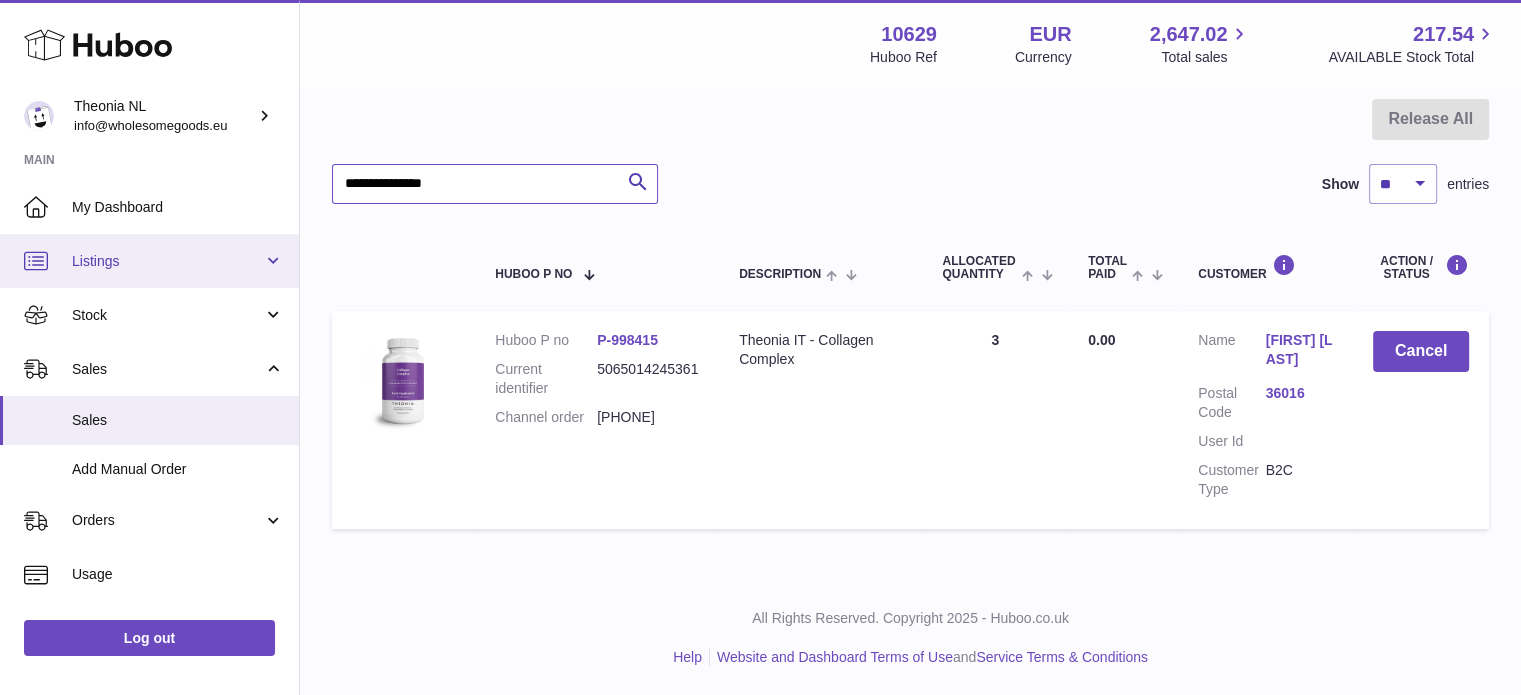 drag, startPoint x: 489, startPoint y: 192, endPoint x: 286, endPoint y: 249, distance: 210.85066 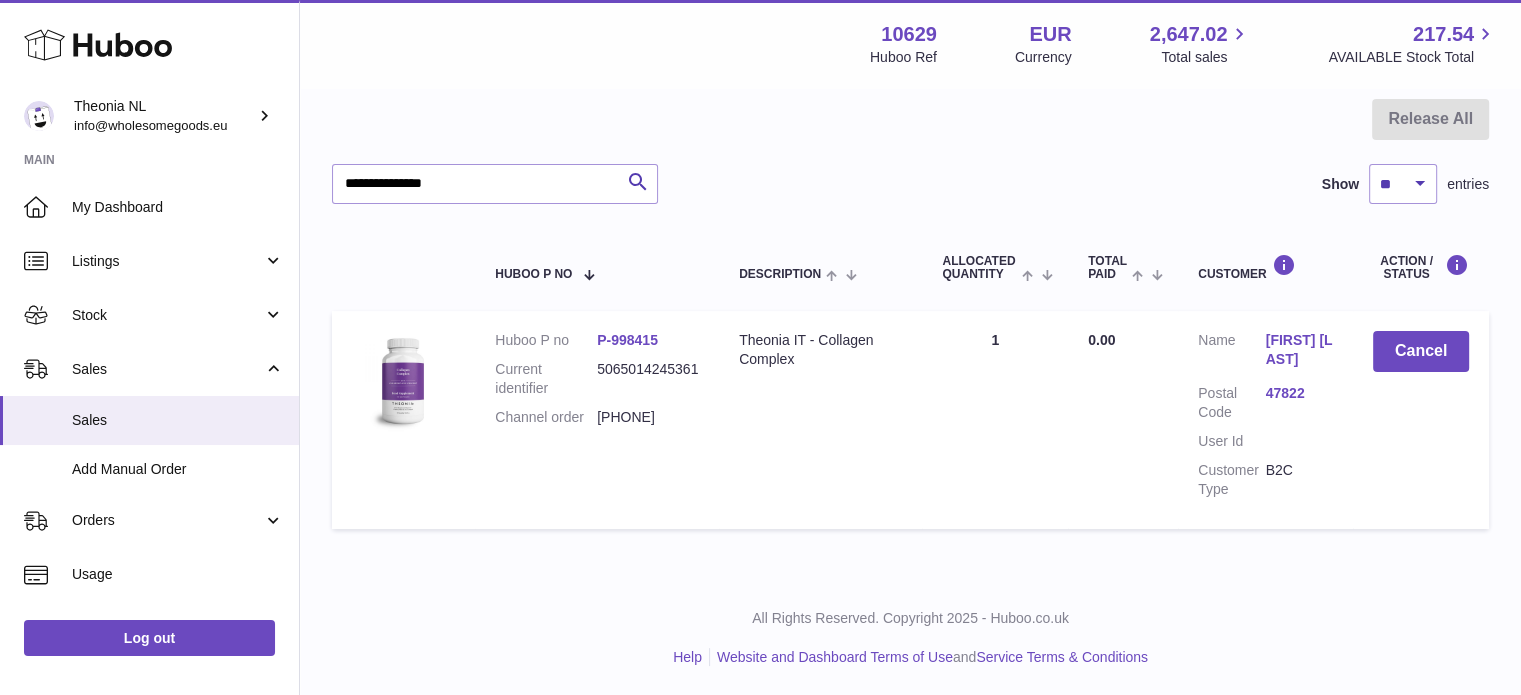 click on "47822" at bounding box center (1299, 393) 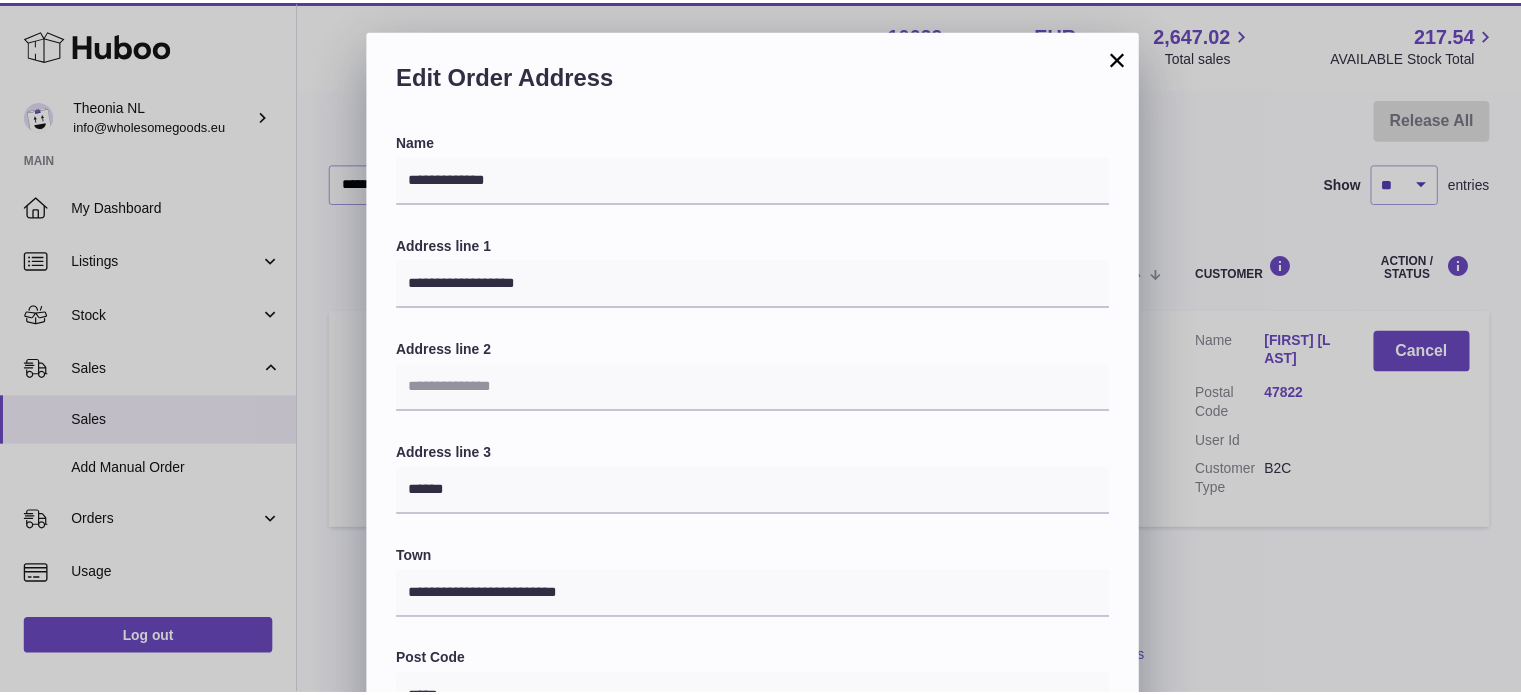 scroll, scrollTop: 564, scrollLeft: 0, axis: vertical 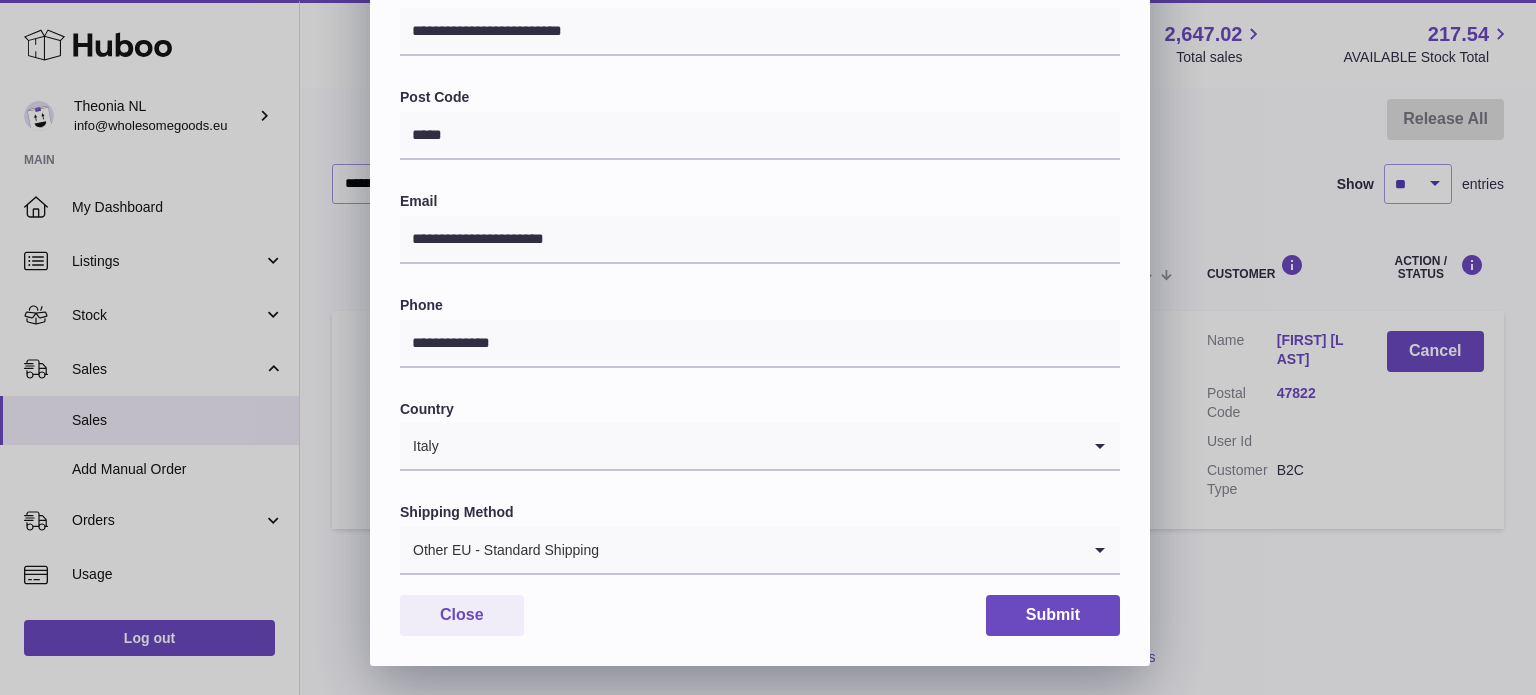 click on "Other EU - Standard Shipping" at bounding box center [740, 550] 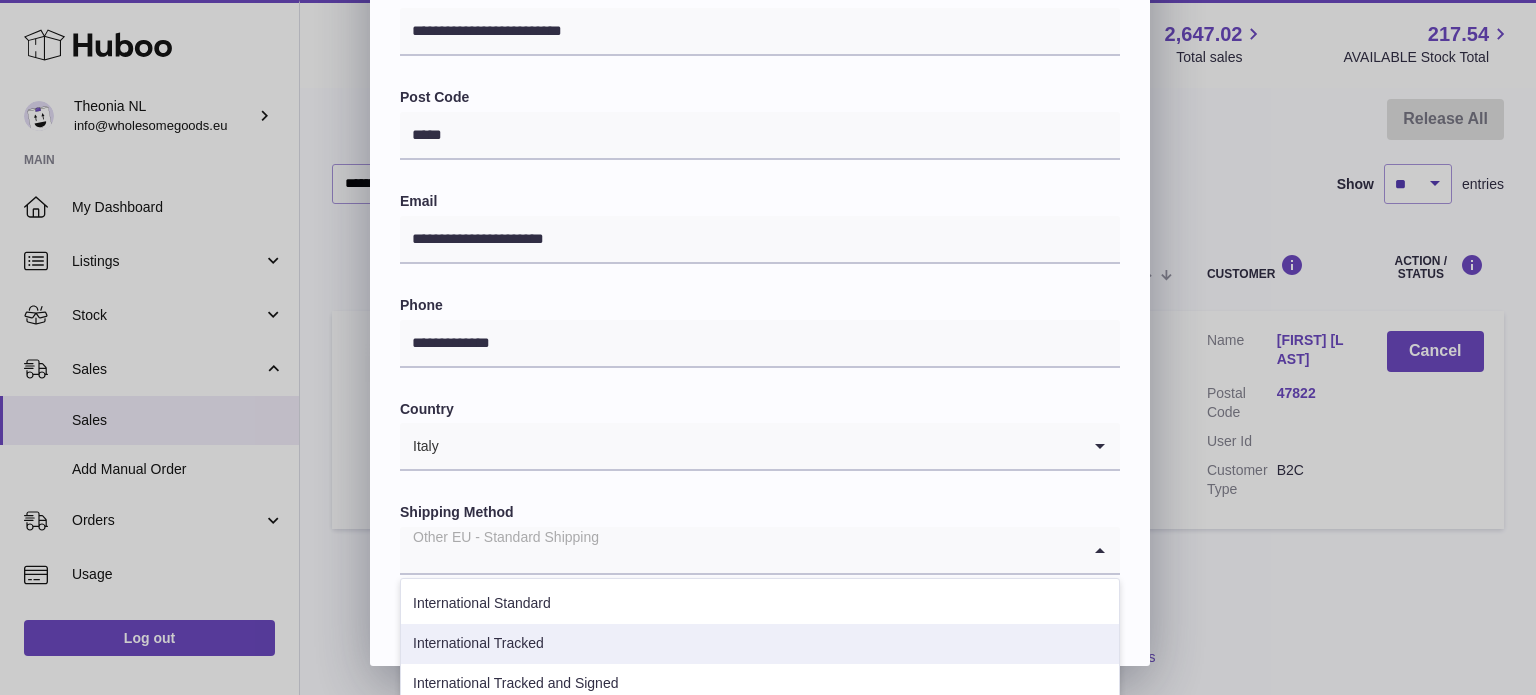click on "International Tracked" at bounding box center [760, 644] 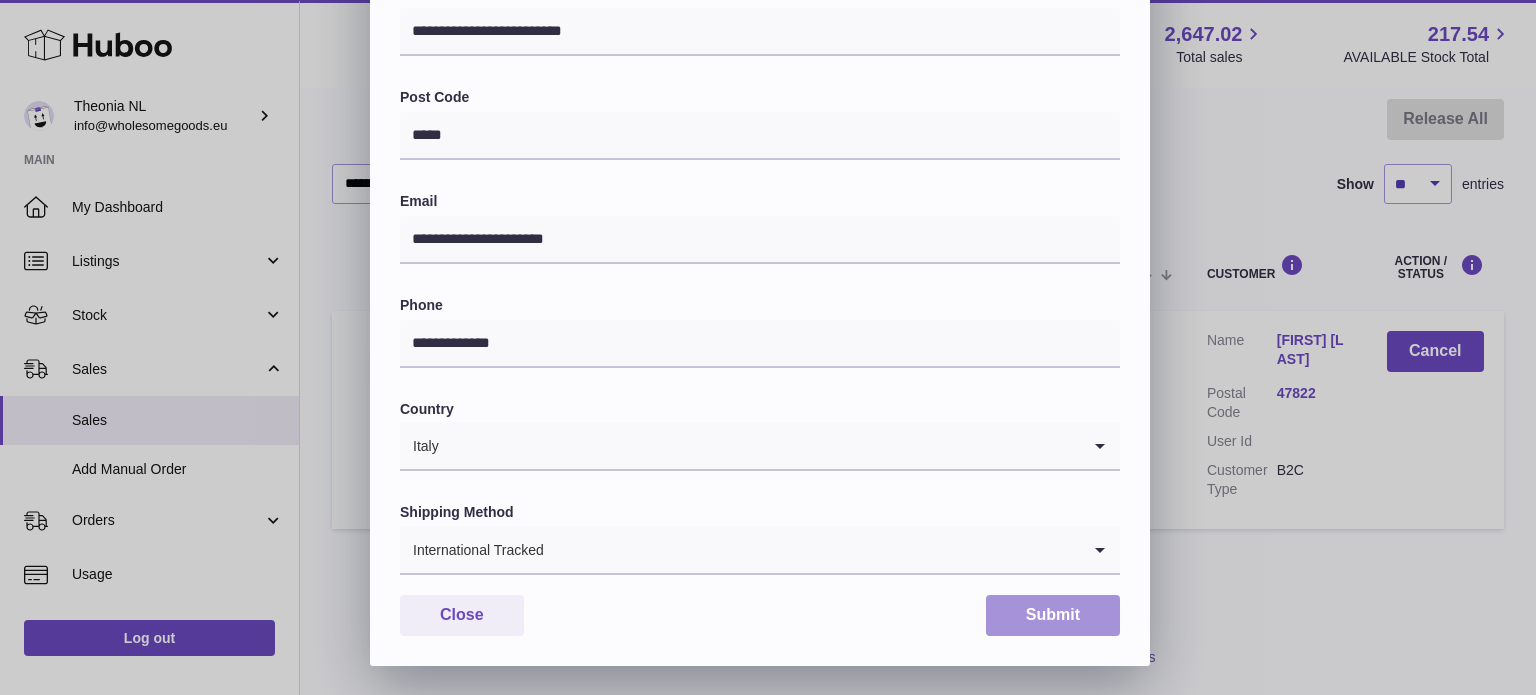 click on "Submit" at bounding box center [1053, 615] 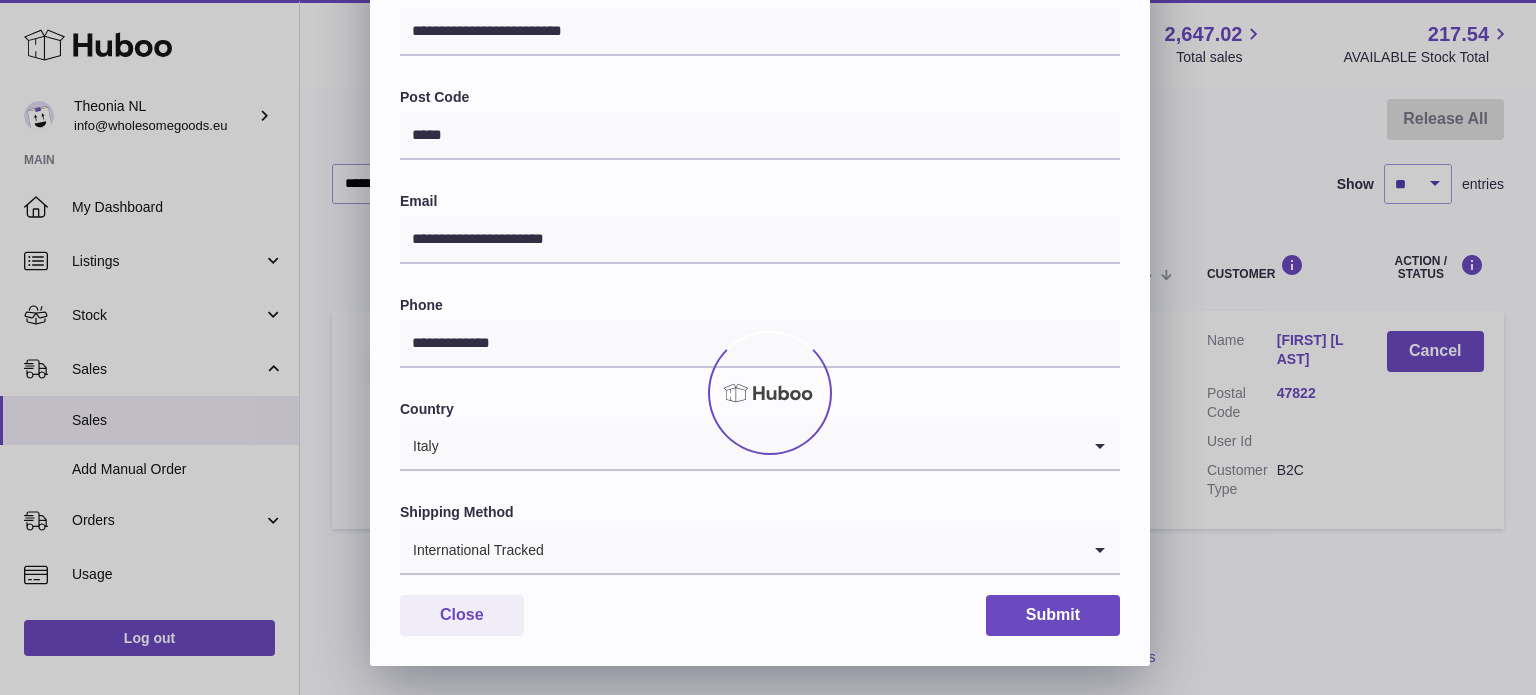 scroll, scrollTop: 0, scrollLeft: 0, axis: both 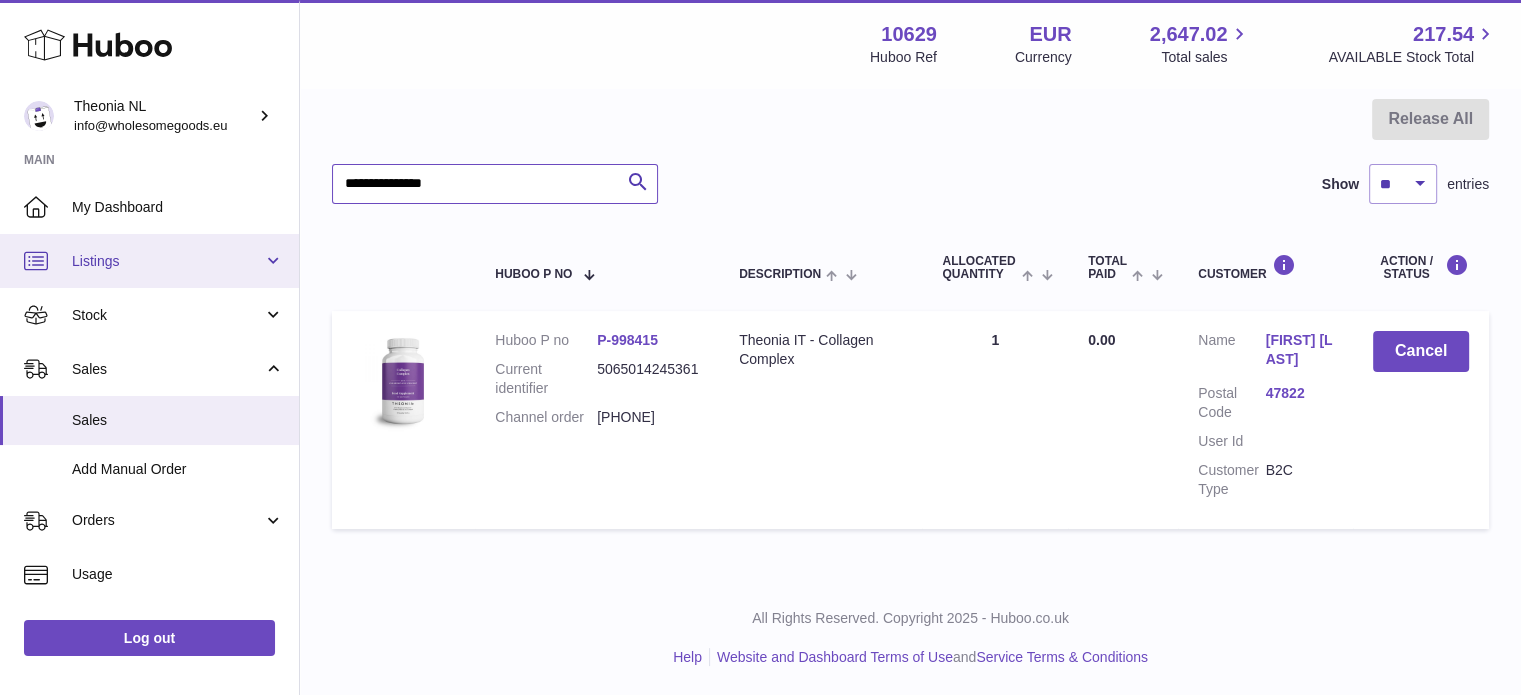 drag, startPoint x: 211, startPoint y: 201, endPoint x: 208, endPoint y: 234, distance: 33.13608 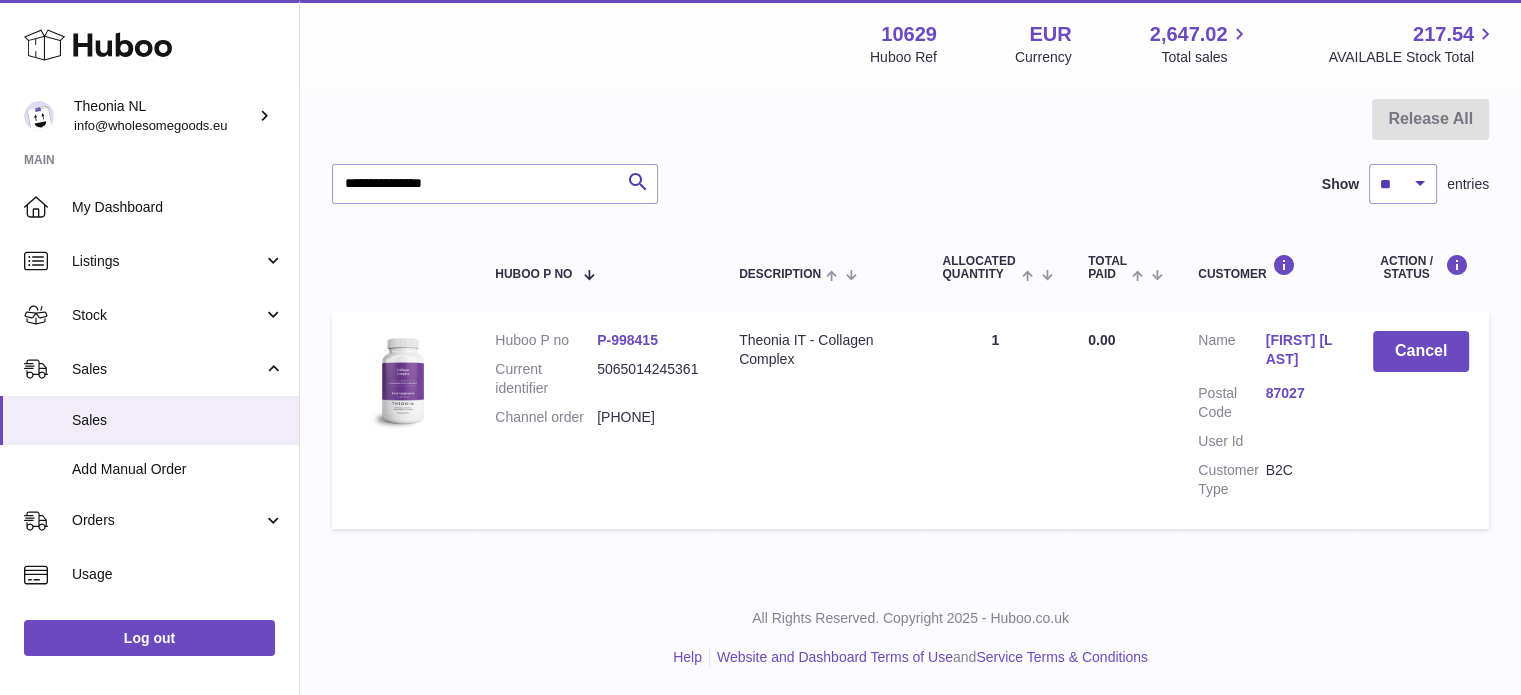 click on "87027" at bounding box center [1299, 393] 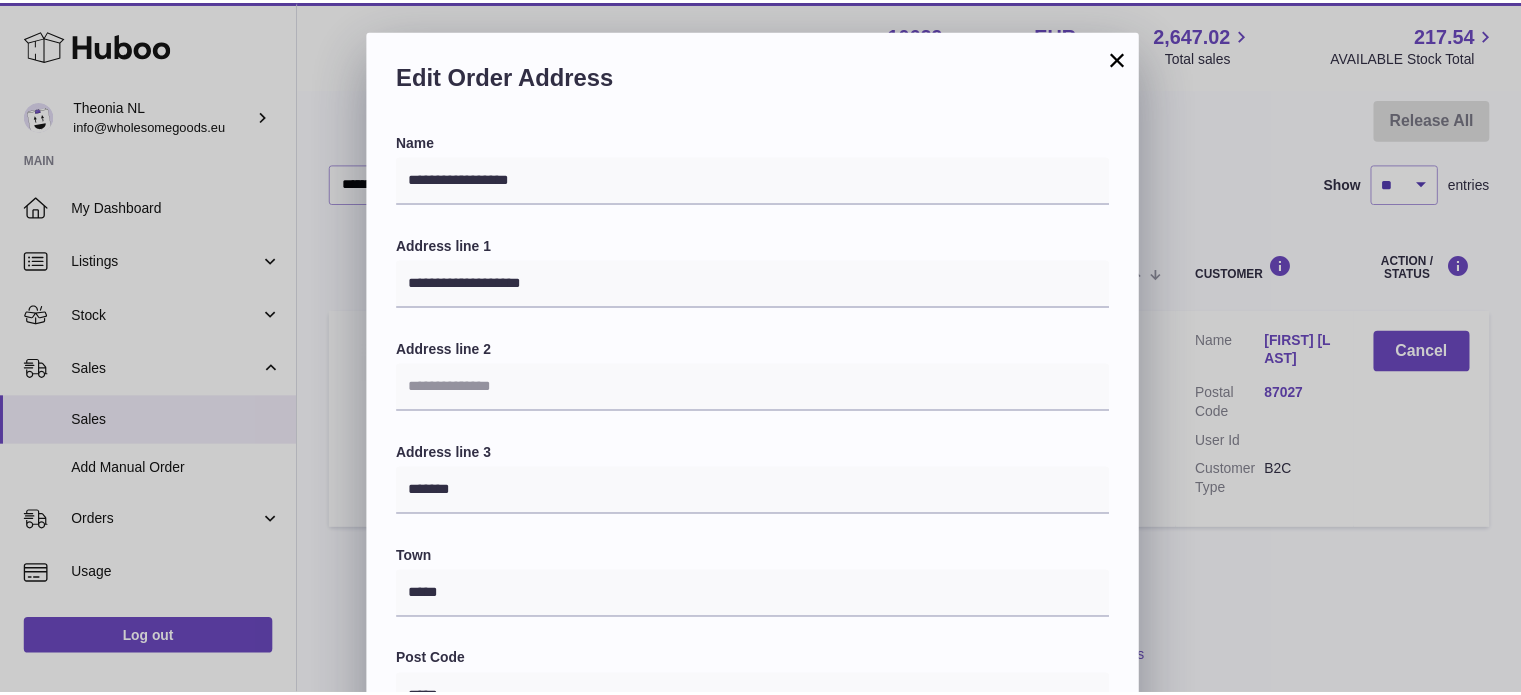 scroll, scrollTop: 564, scrollLeft: 0, axis: vertical 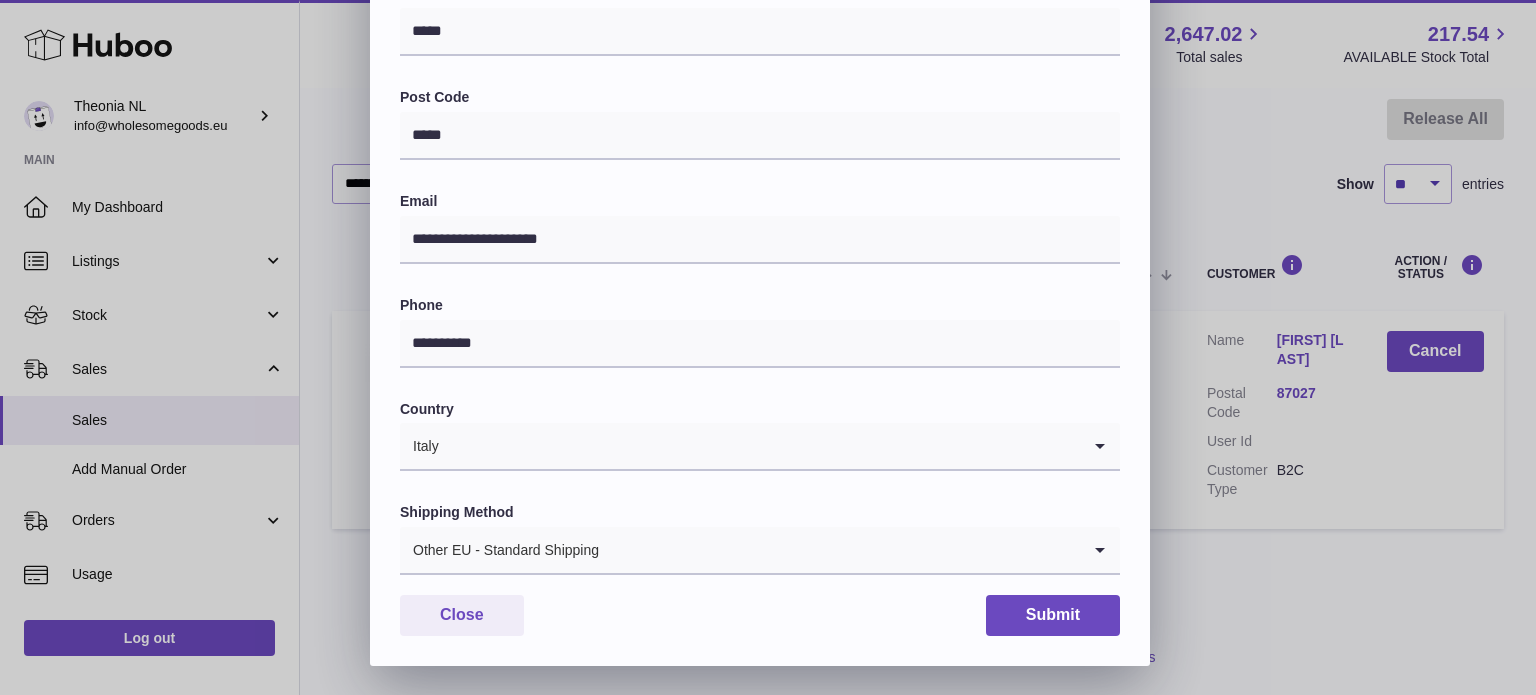 click on "Other EU - Standard Shipping" at bounding box center (740, 550) 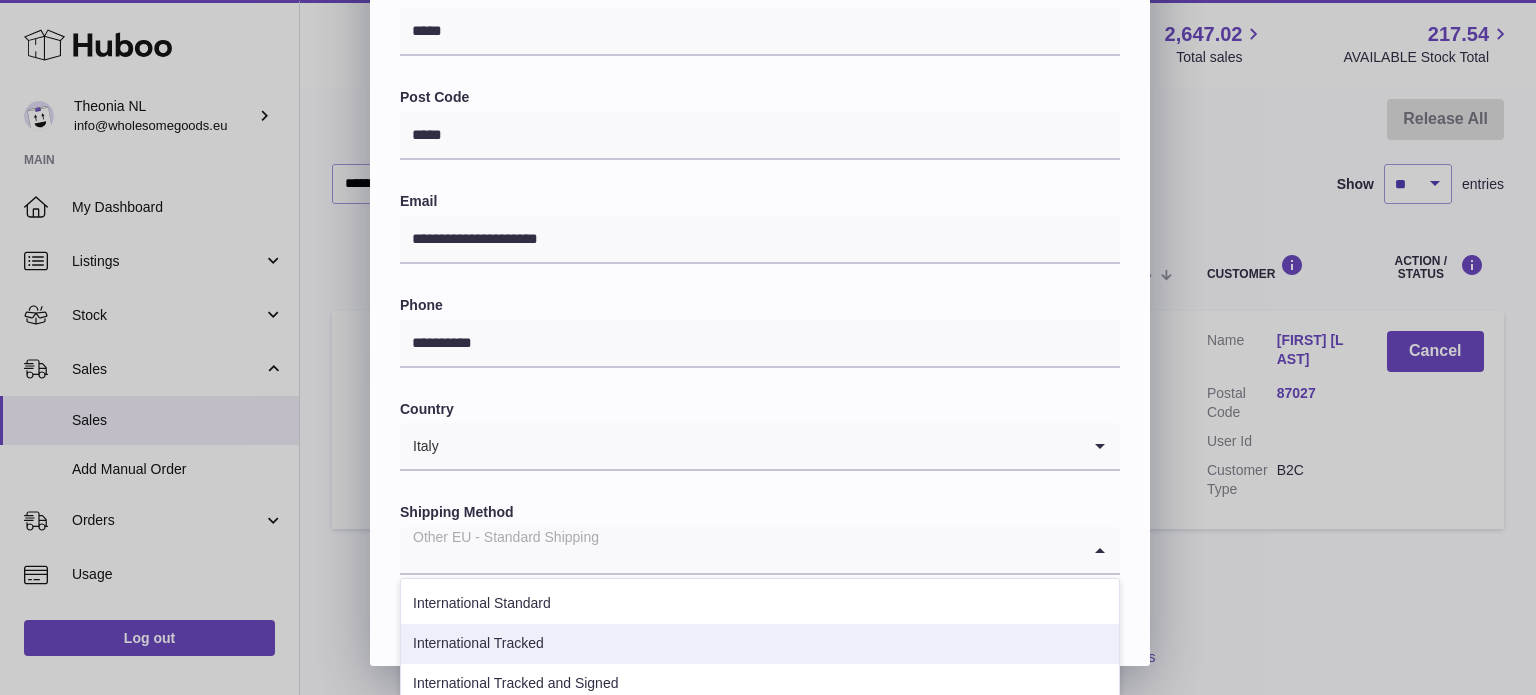 click on "International Tracked" at bounding box center (760, 644) 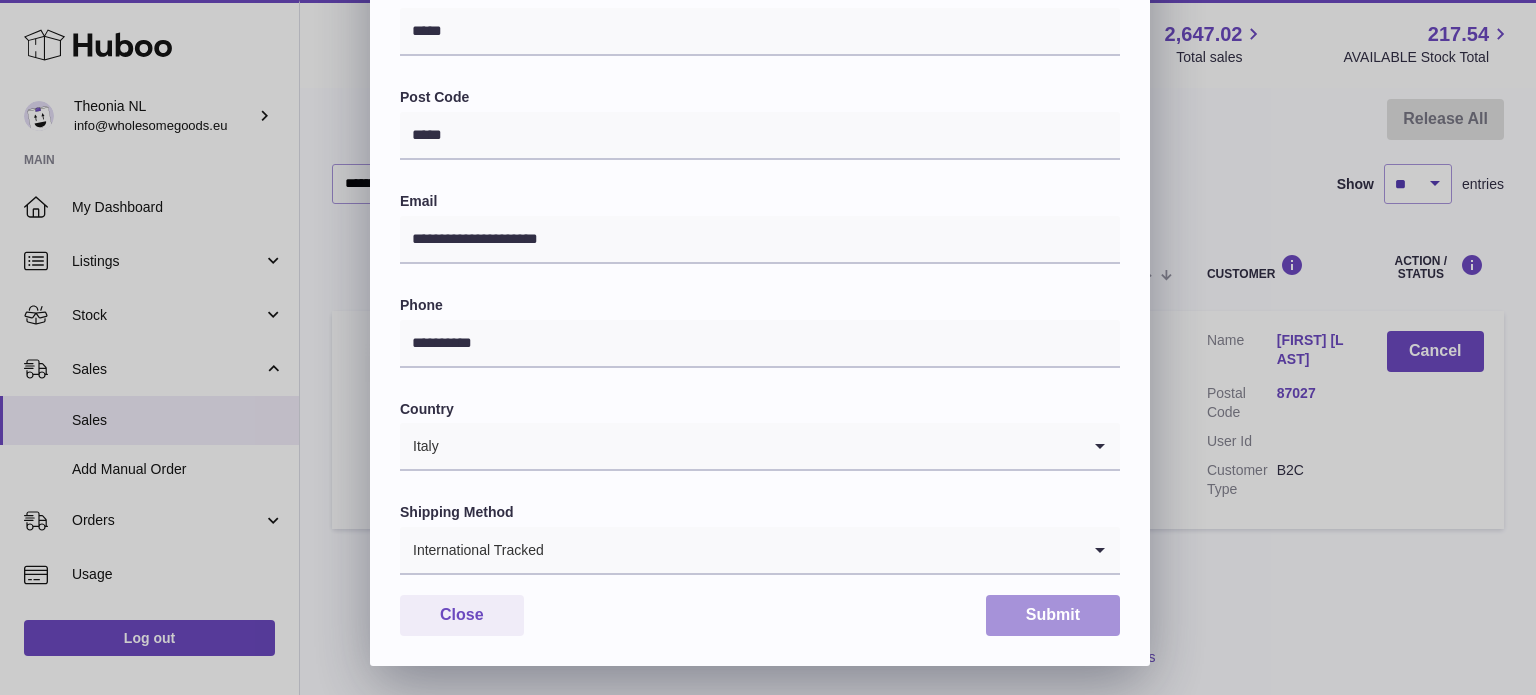 click on "Submit" at bounding box center (1053, 615) 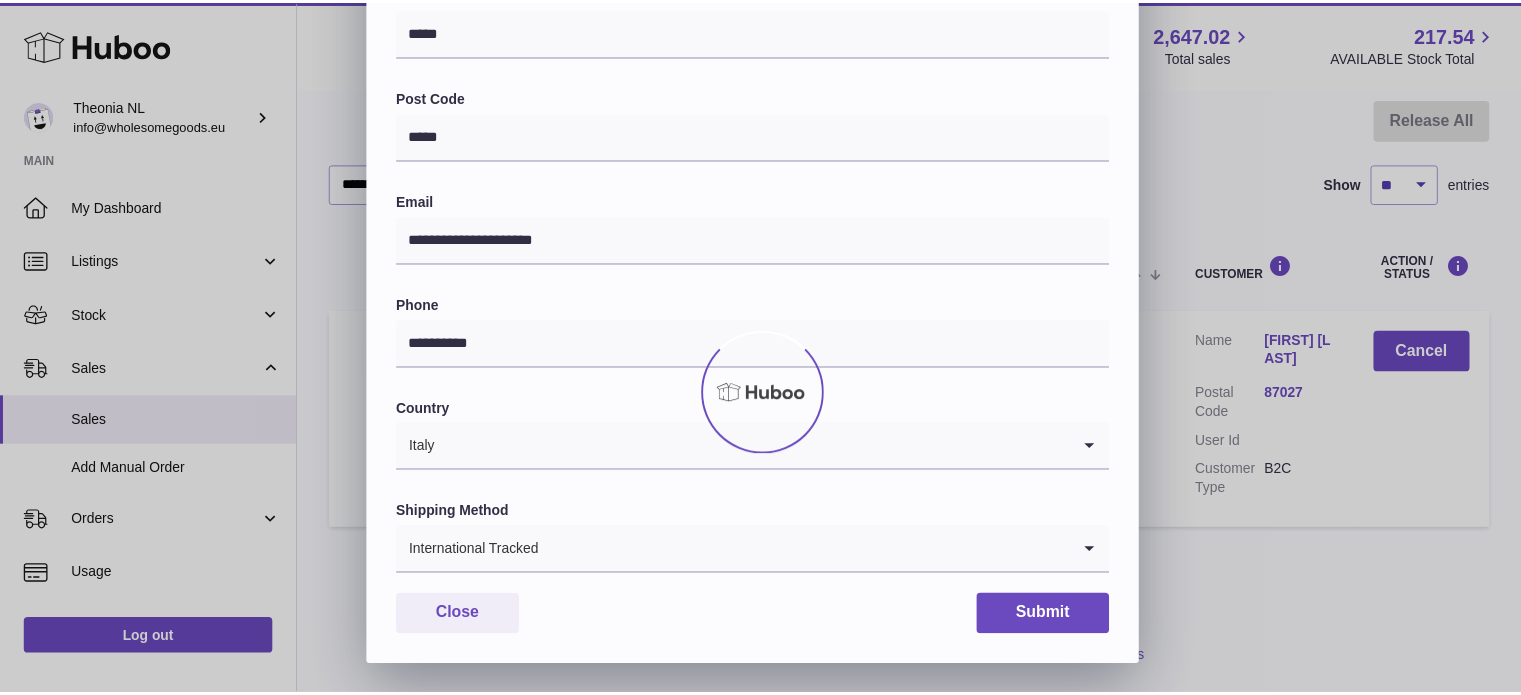 scroll, scrollTop: 0, scrollLeft: 0, axis: both 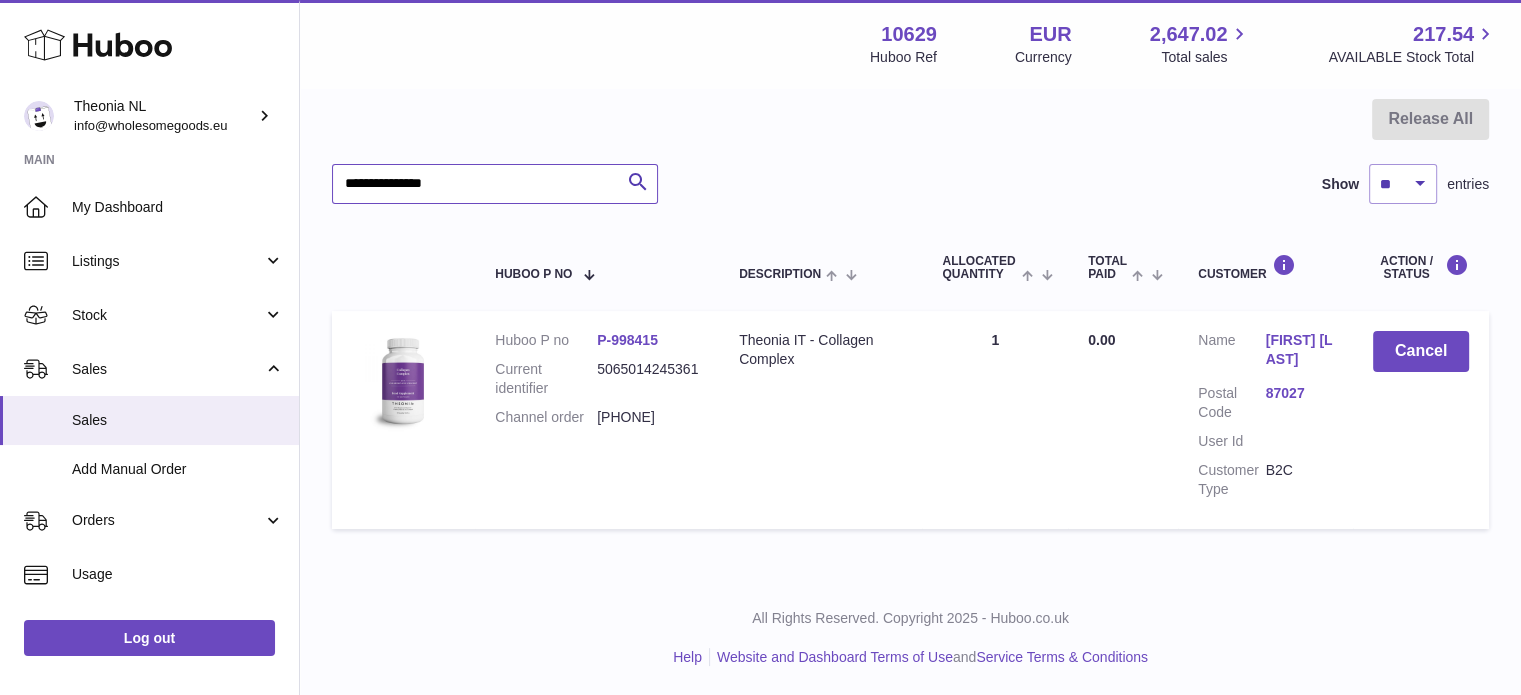 drag, startPoint x: 469, startPoint y: 178, endPoint x: 76, endPoint y: 174, distance: 393.02036 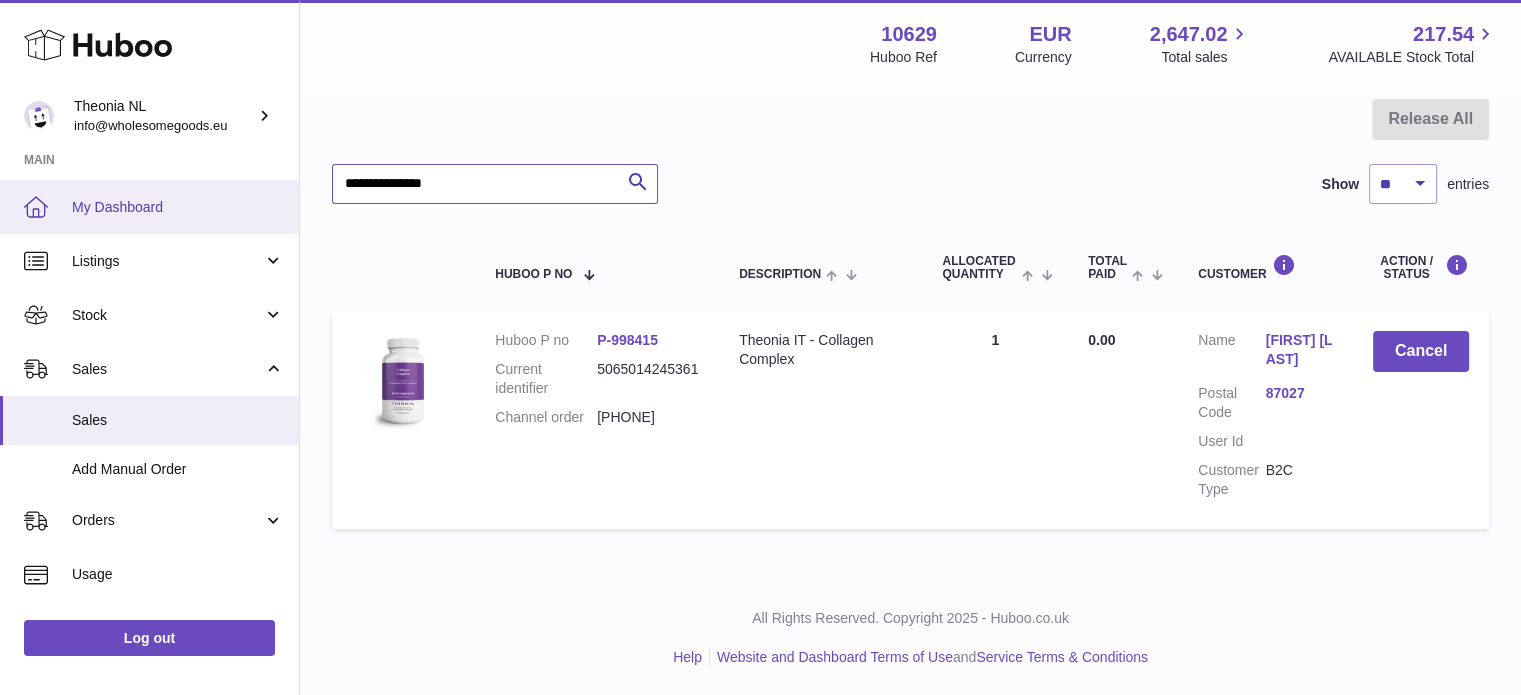 paste 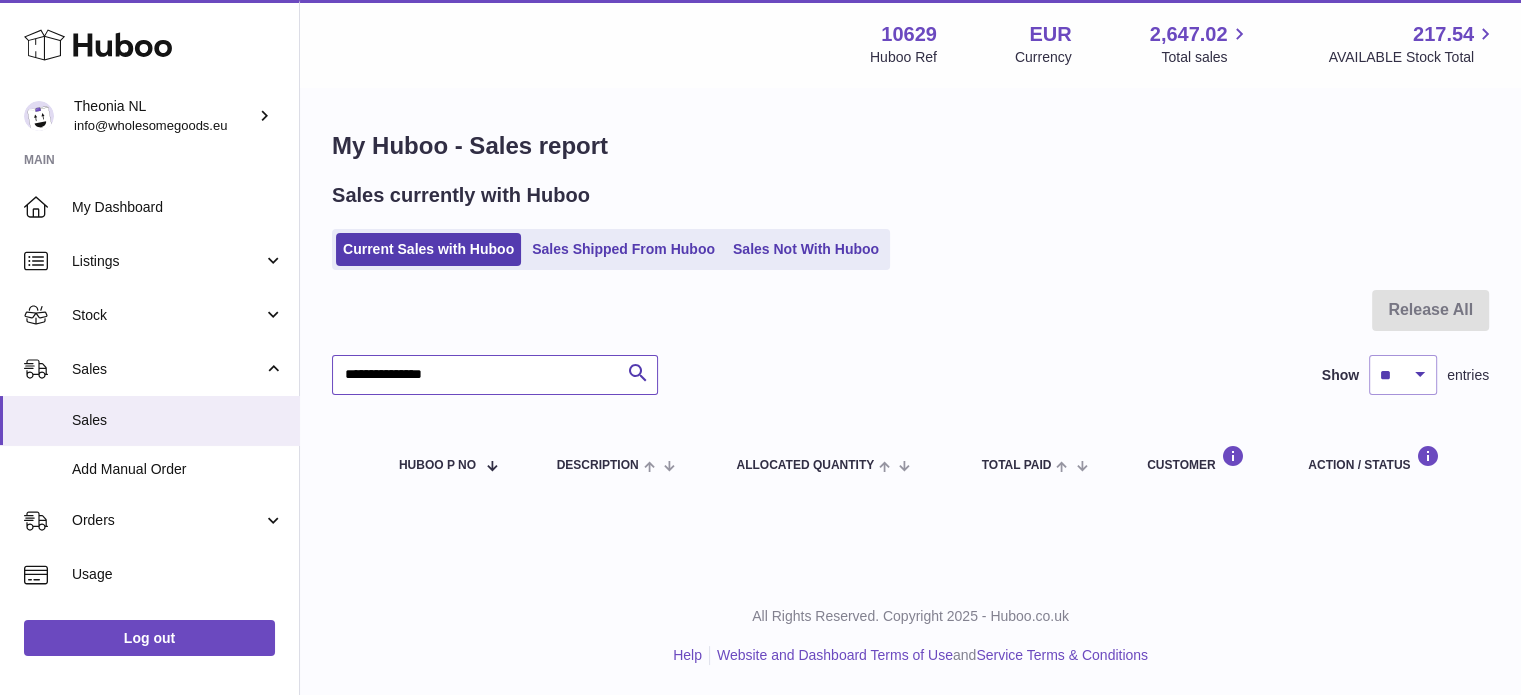 scroll, scrollTop: 0, scrollLeft: 0, axis: both 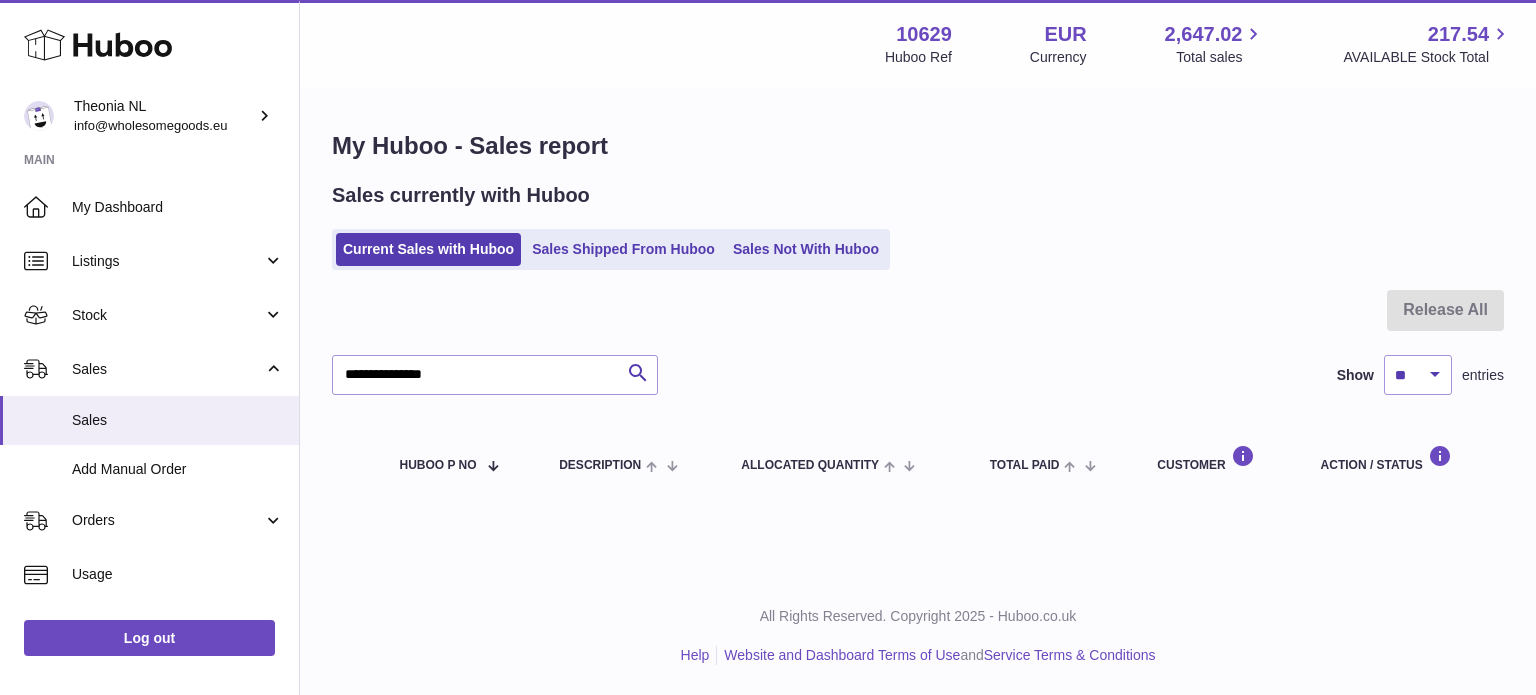 click on "**********" at bounding box center (918, 396) 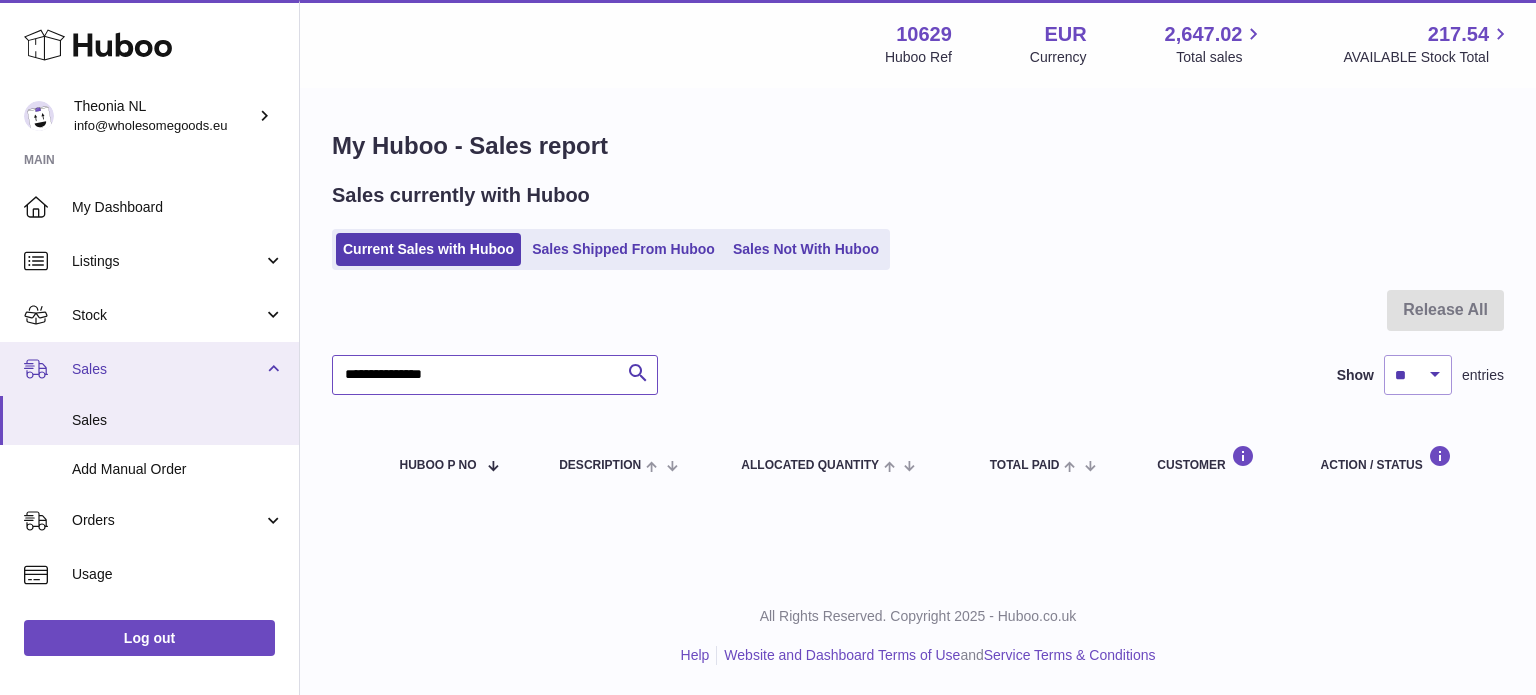 drag, startPoint x: 485, startPoint y: 374, endPoint x: 160, endPoint y: 376, distance: 325.00616 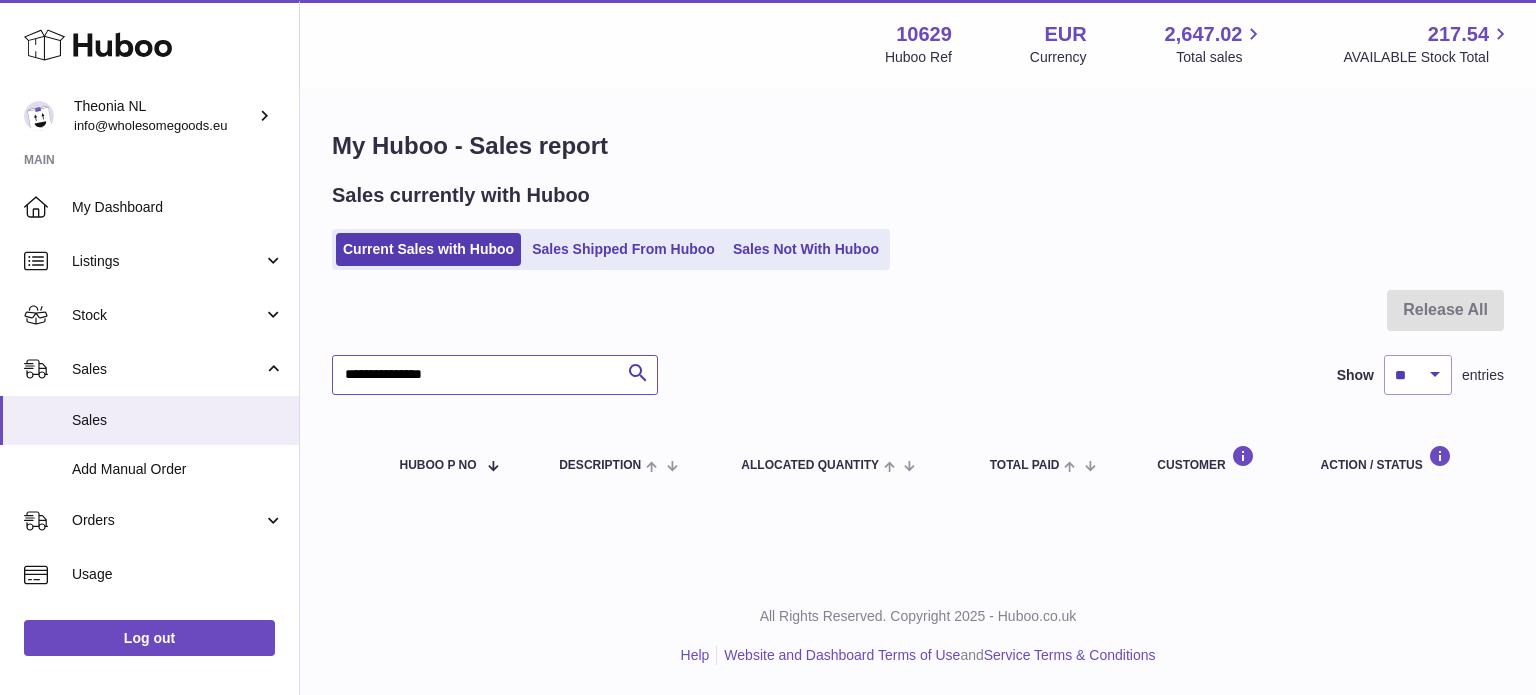 type on "**********" 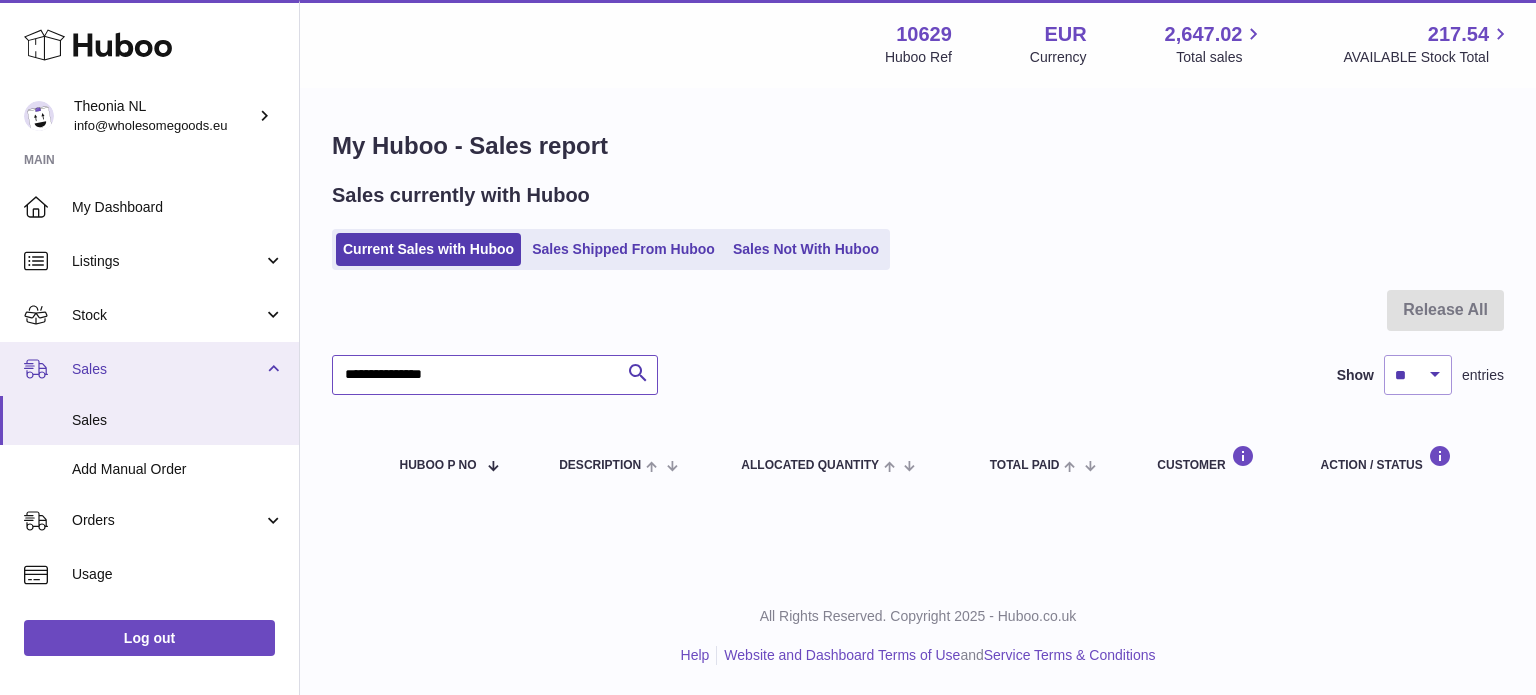 drag, startPoint x: 467, startPoint y: 383, endPoint x: 0, endPoint y: 371, distance: 467.15414 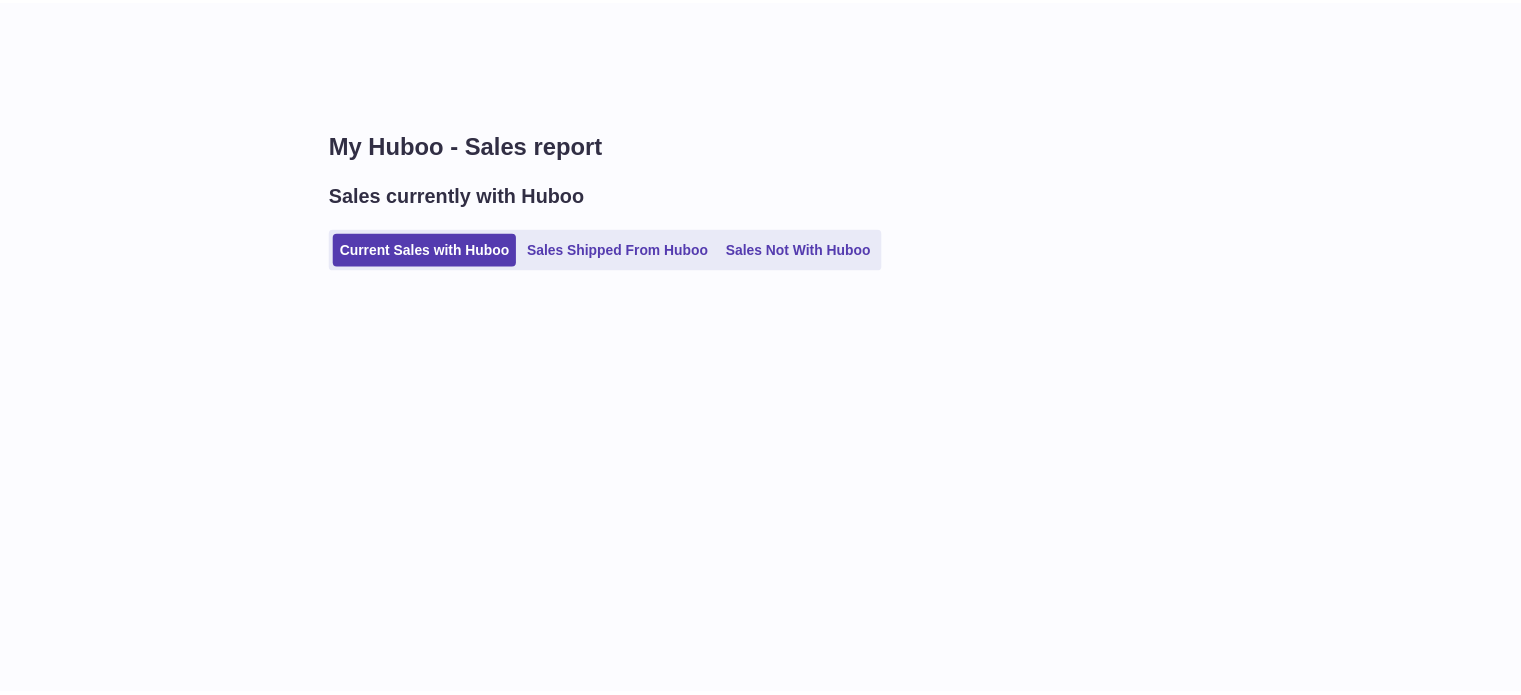scroll, scrollTop: 0, scrollLeft: 0, axis: both 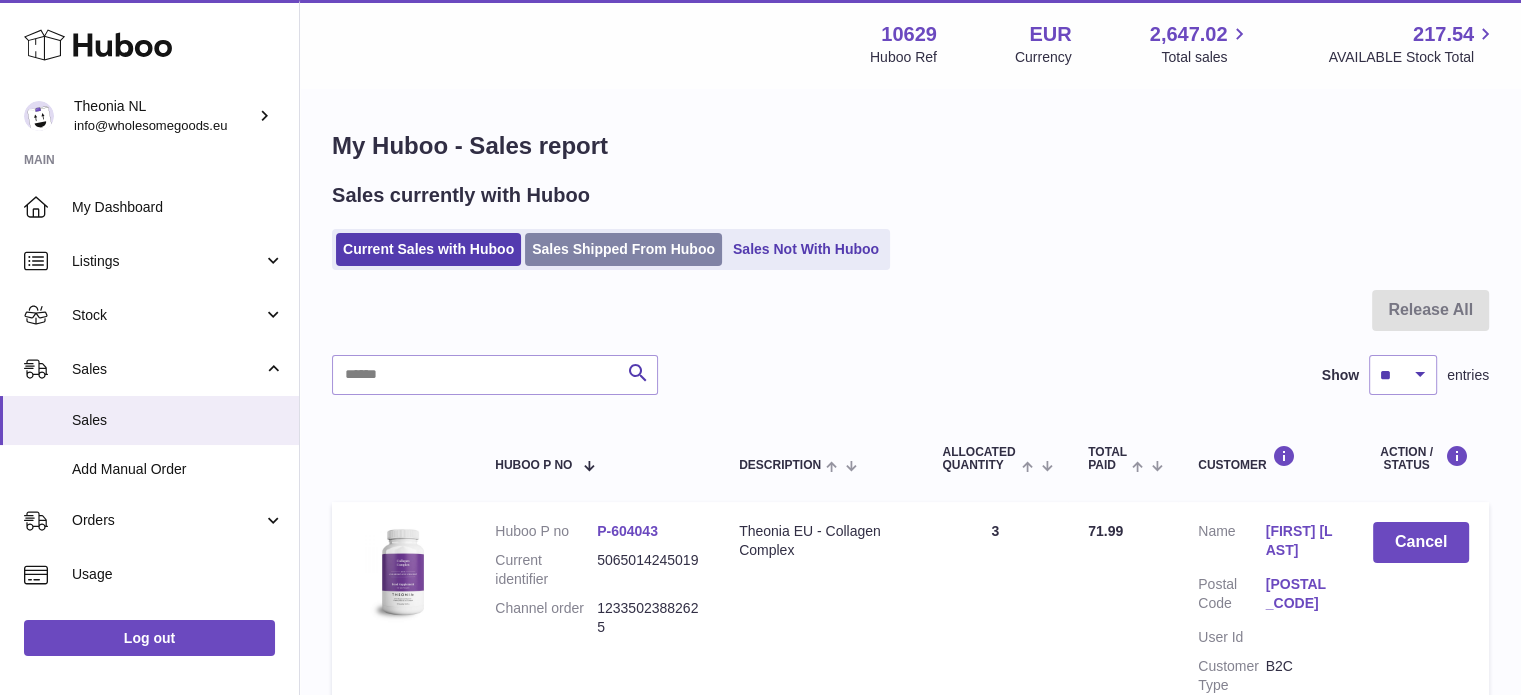 click on "Sales Shipped From Huboo" at bounding box center [623, 249] 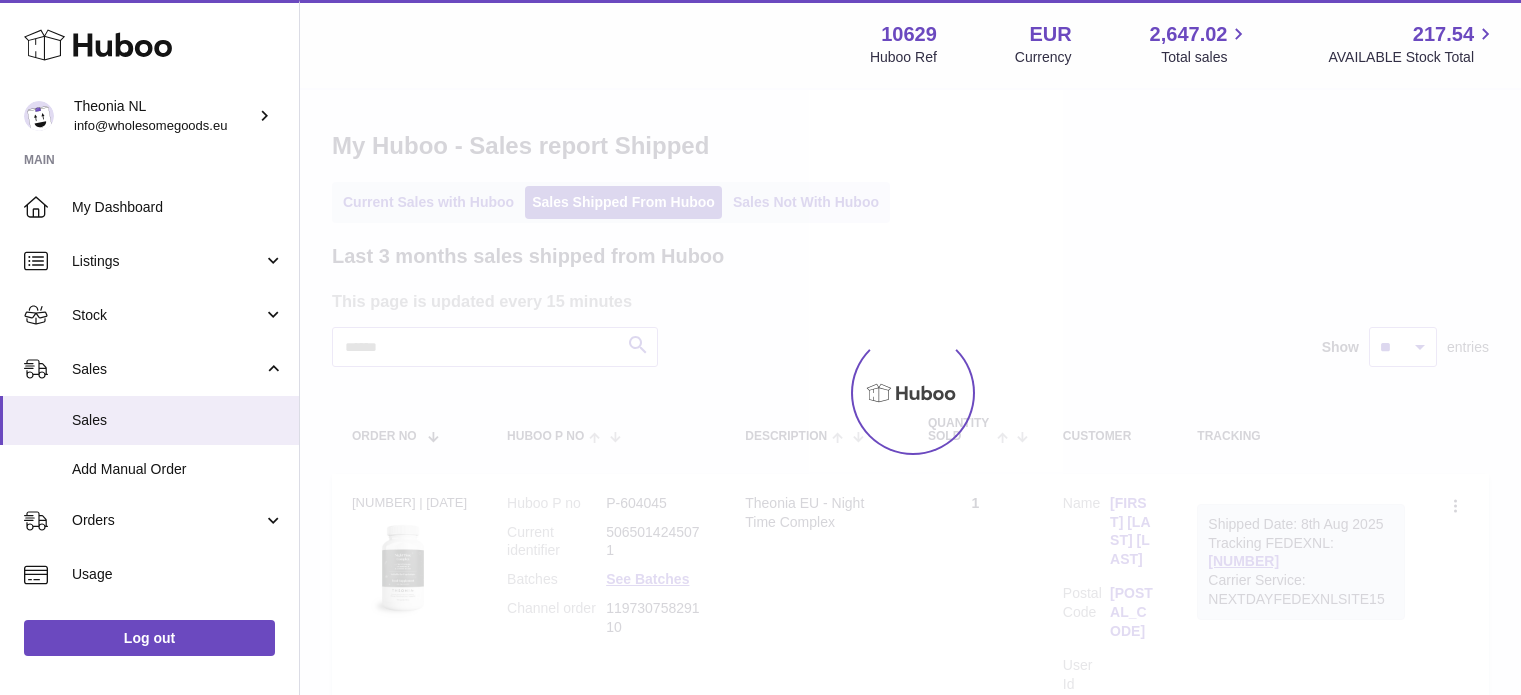 scroll, scrollTop: 0, scrollLeft: 0, axis: both 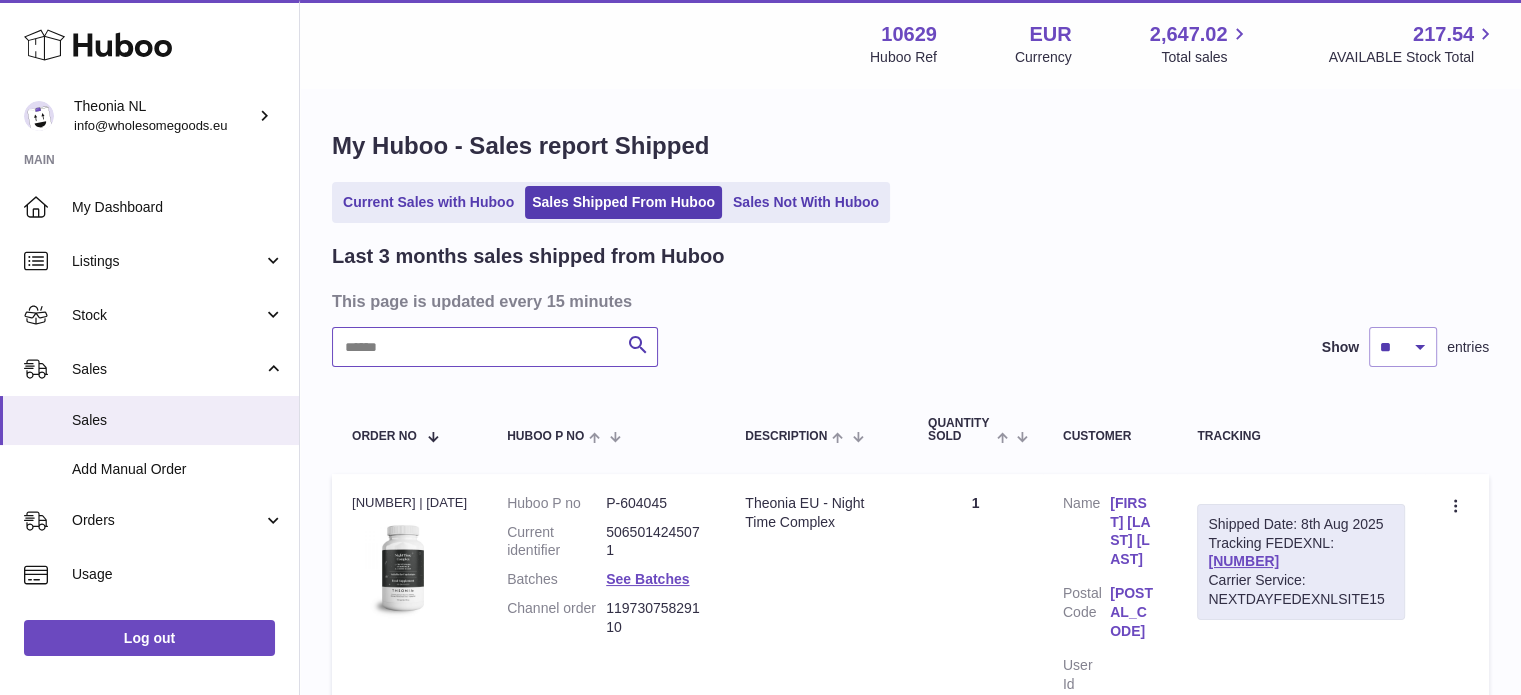 click at bounding box center (495, 347) 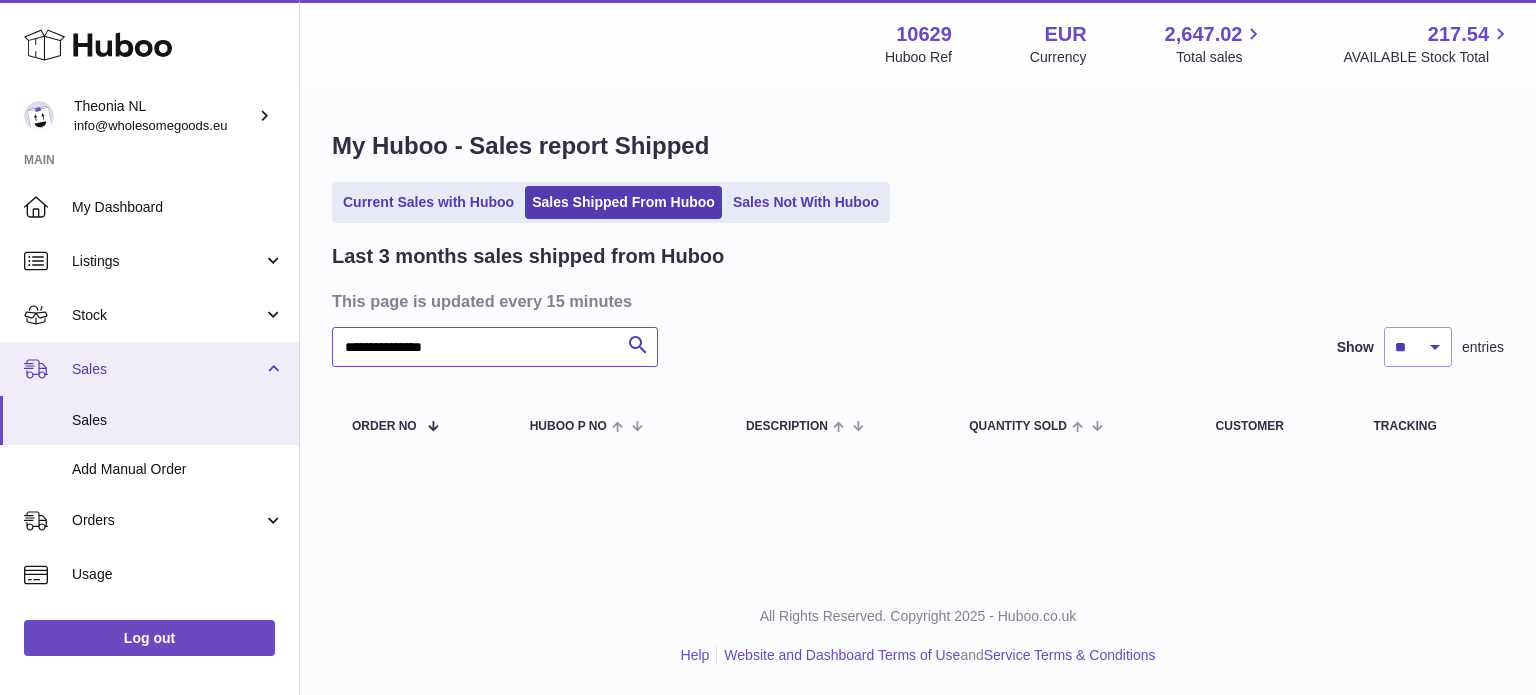 drag, startPoint x: 518, startPoint y: 359, endPoint x: 112, endPoint y: 361, distance: 406.0049 